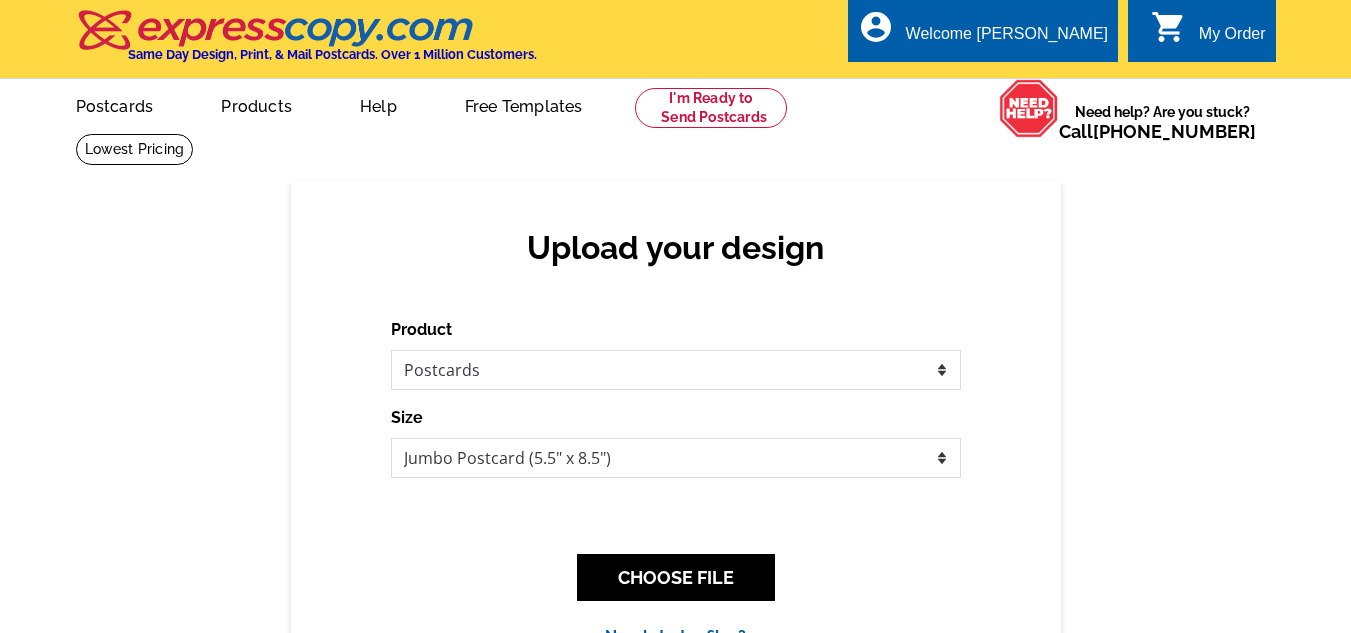 select on "1" 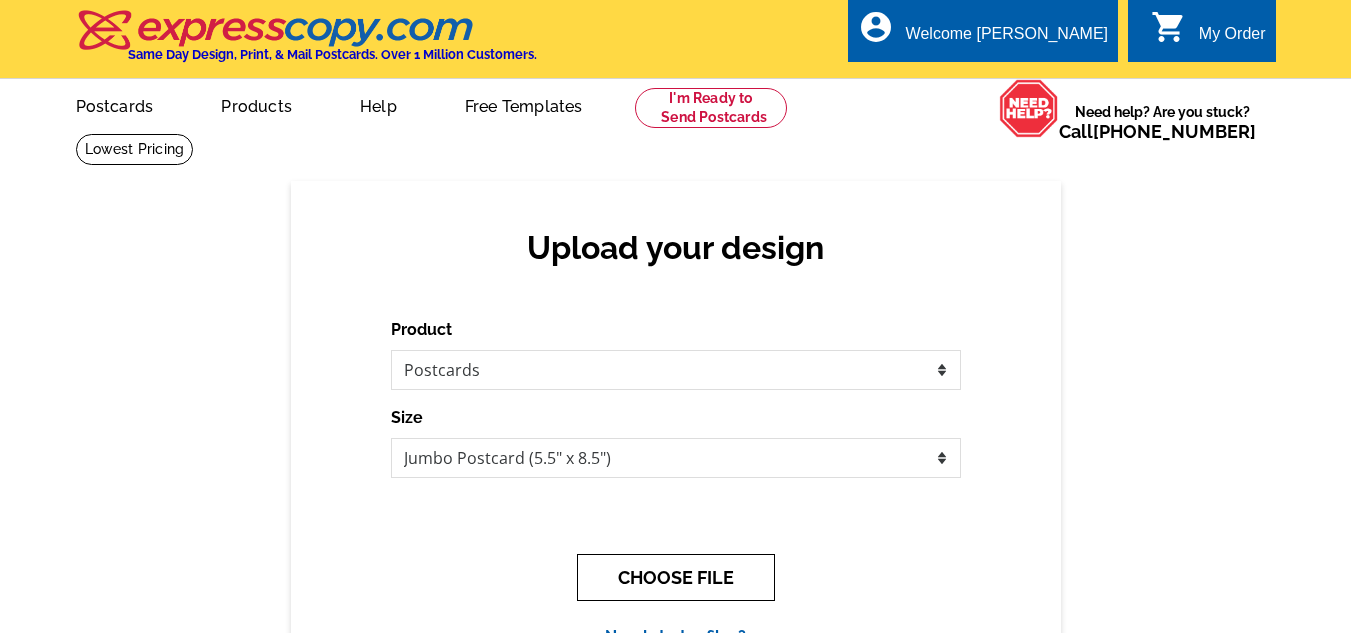 scroll, scrollTop: 119, scrollLeft: 0, axis: vertical 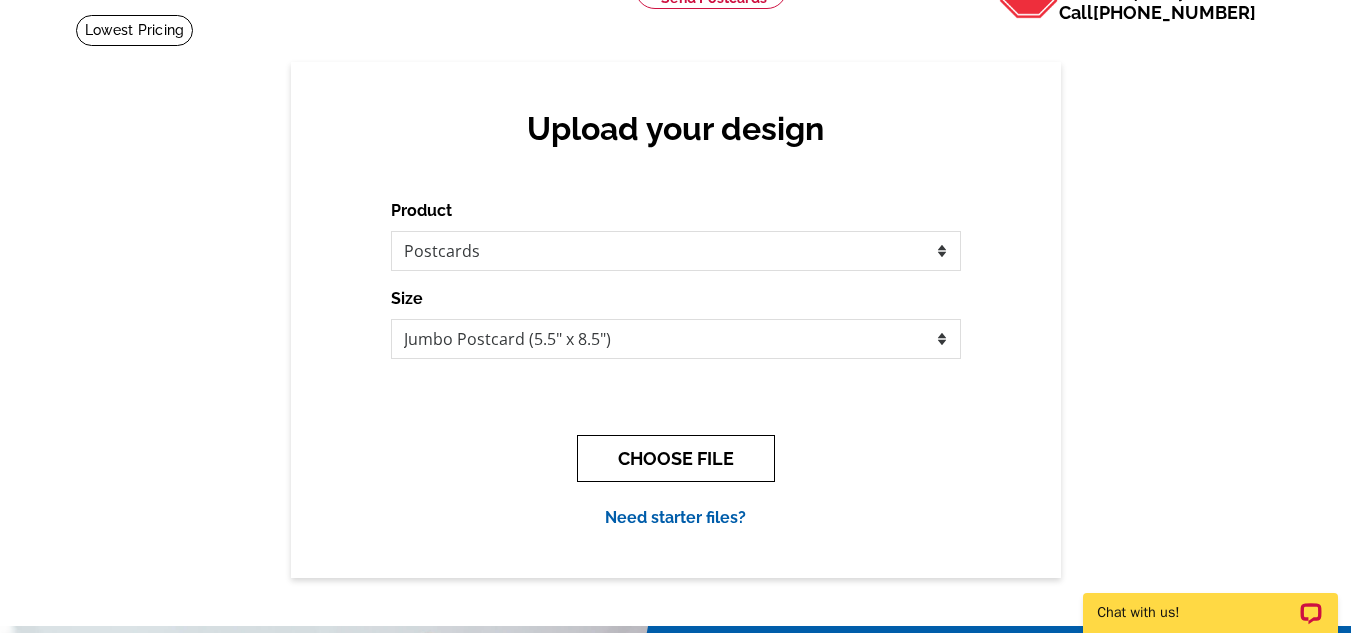 click on "CHOOSE FILE" at bounding box center (676, 458) 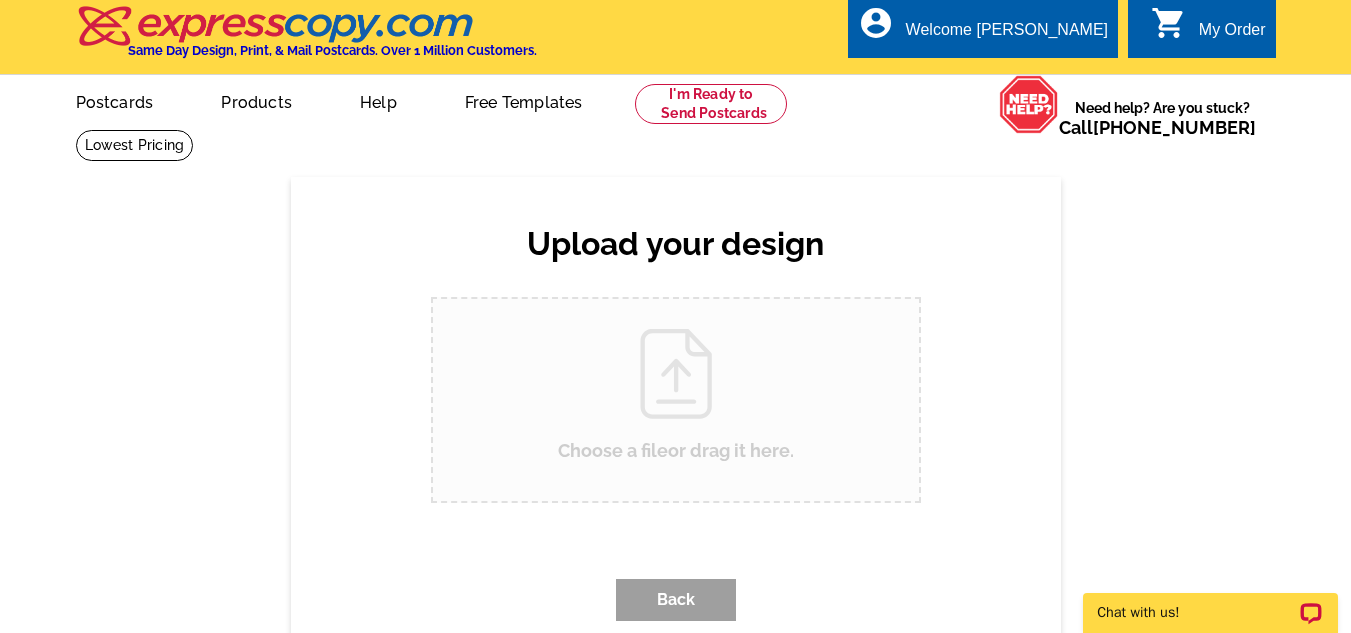 scroll, scrollTop: 0, scrollLeft: 0, axis: both 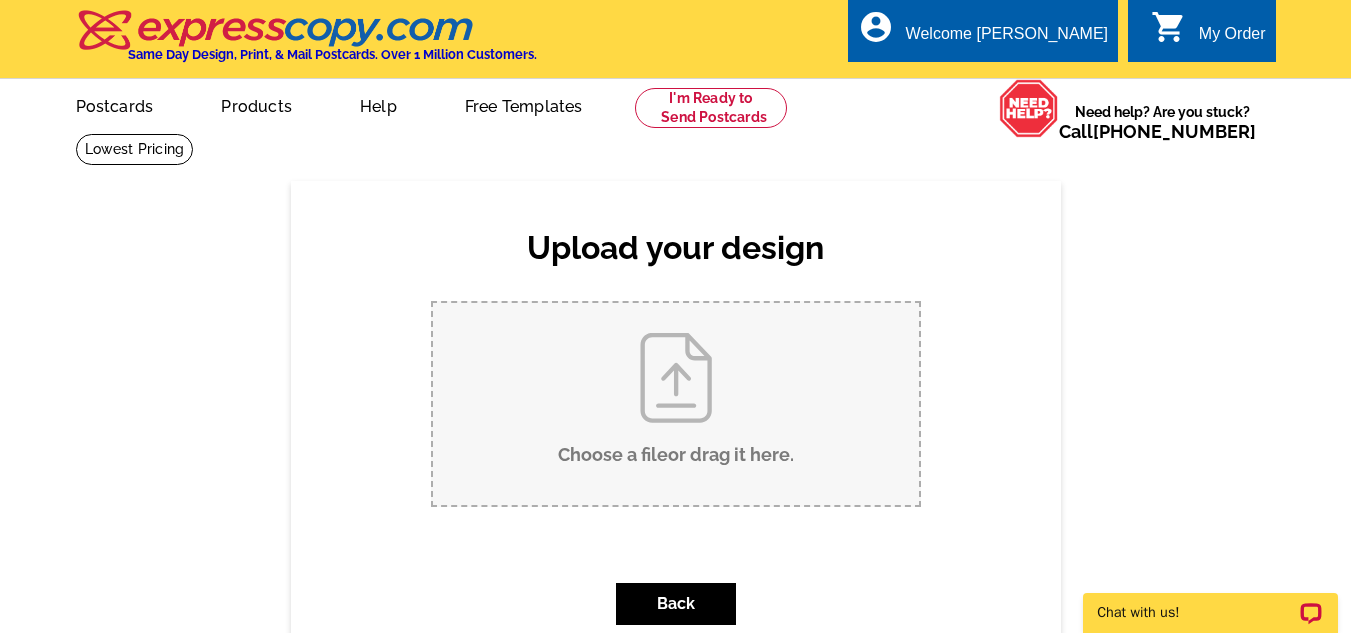 click on "Choose a file  or drag it here ." at bounding box center [676, 404] 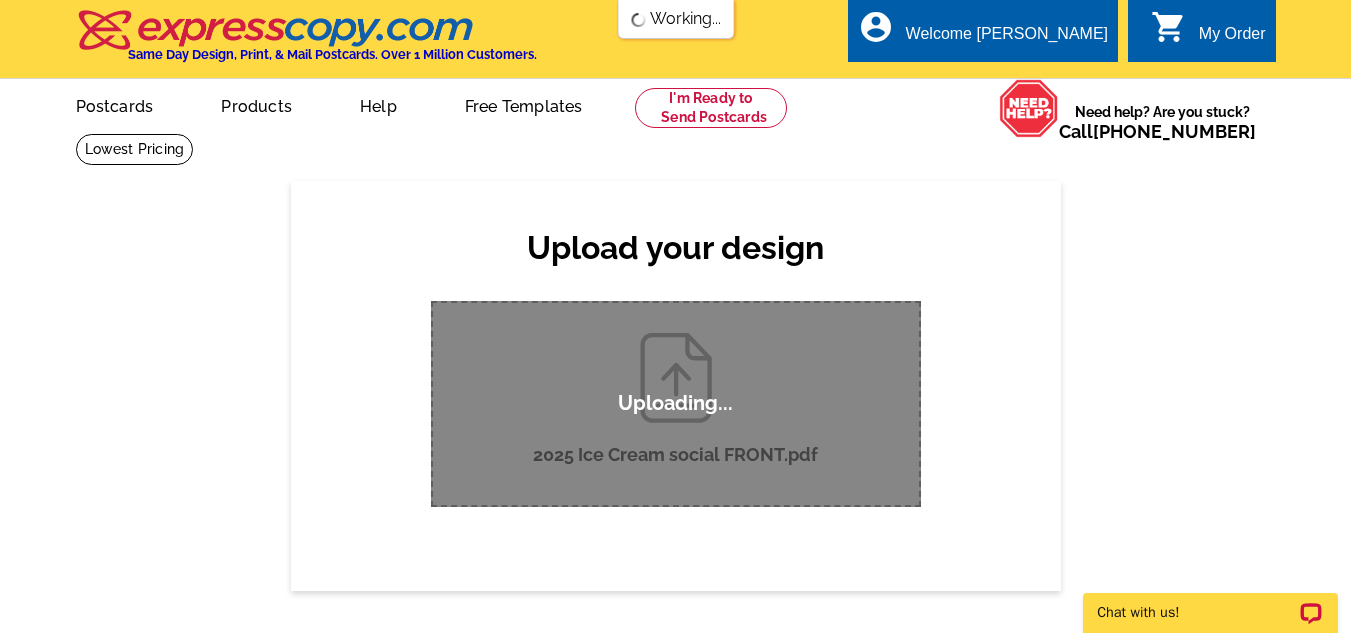 type 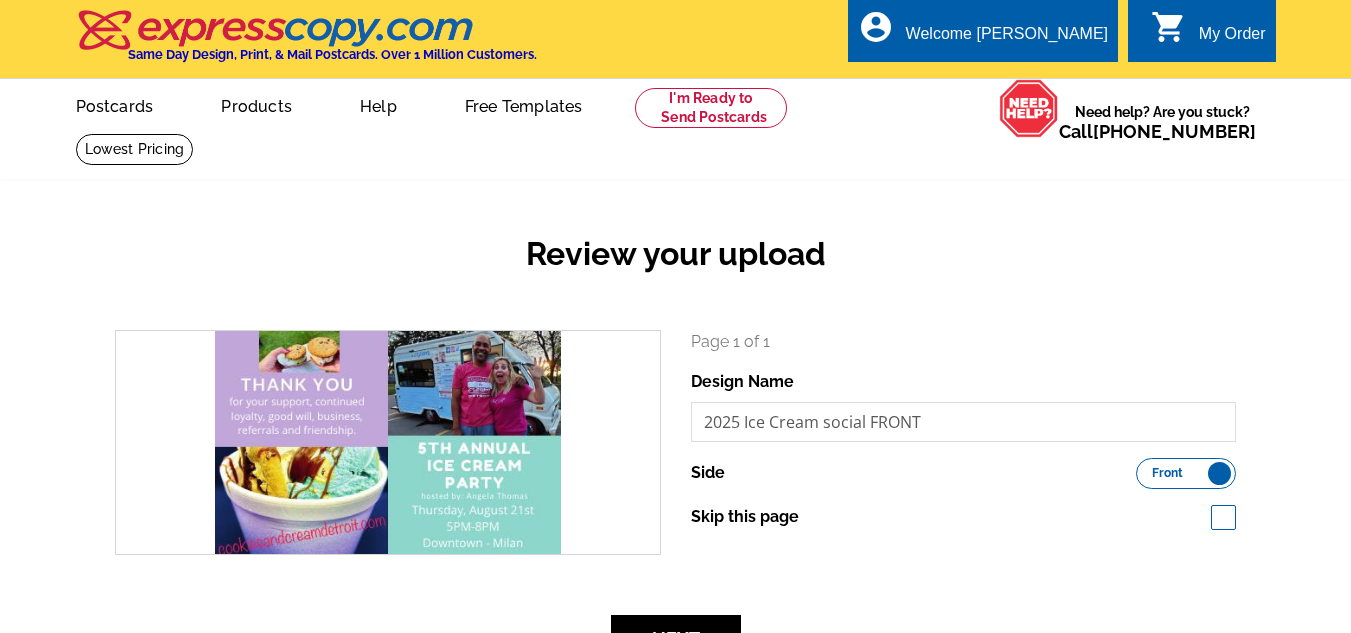 scroll, scrollTop: 0, scrollLeft: 0, axis: both 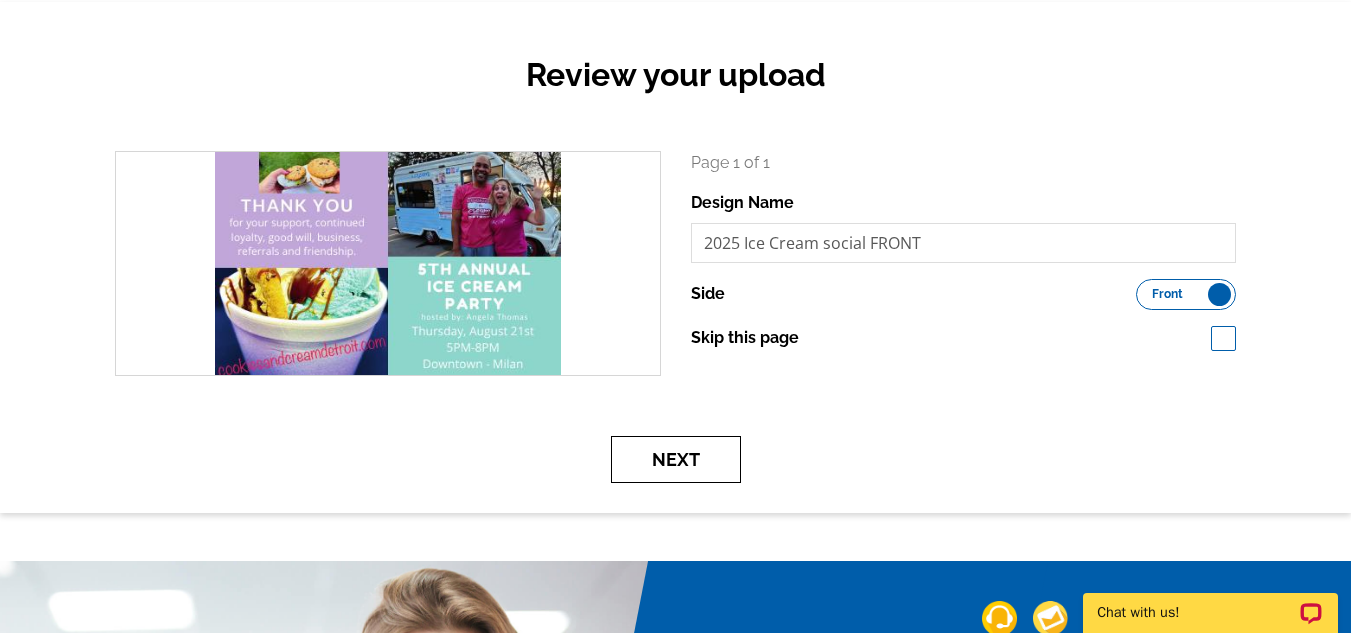 click on "Next" at bounding box center [676, 459] 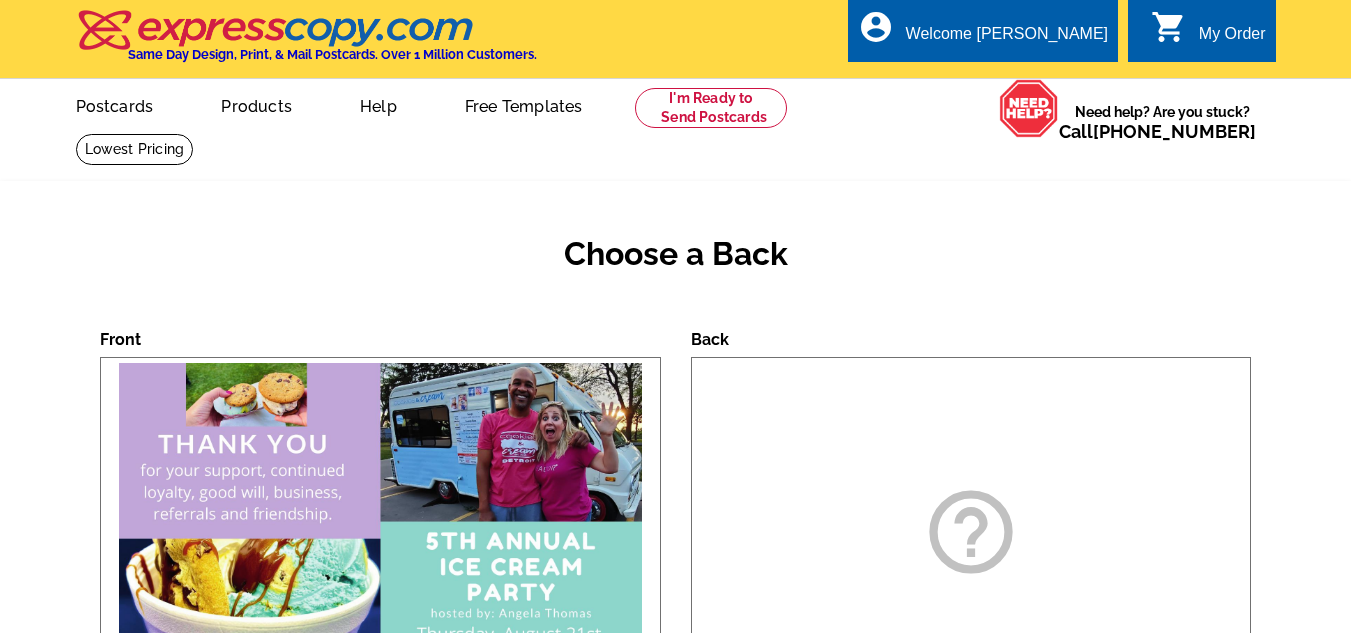 scroll, scrollTop: 171, scrollLeft: 0, axis: vertical 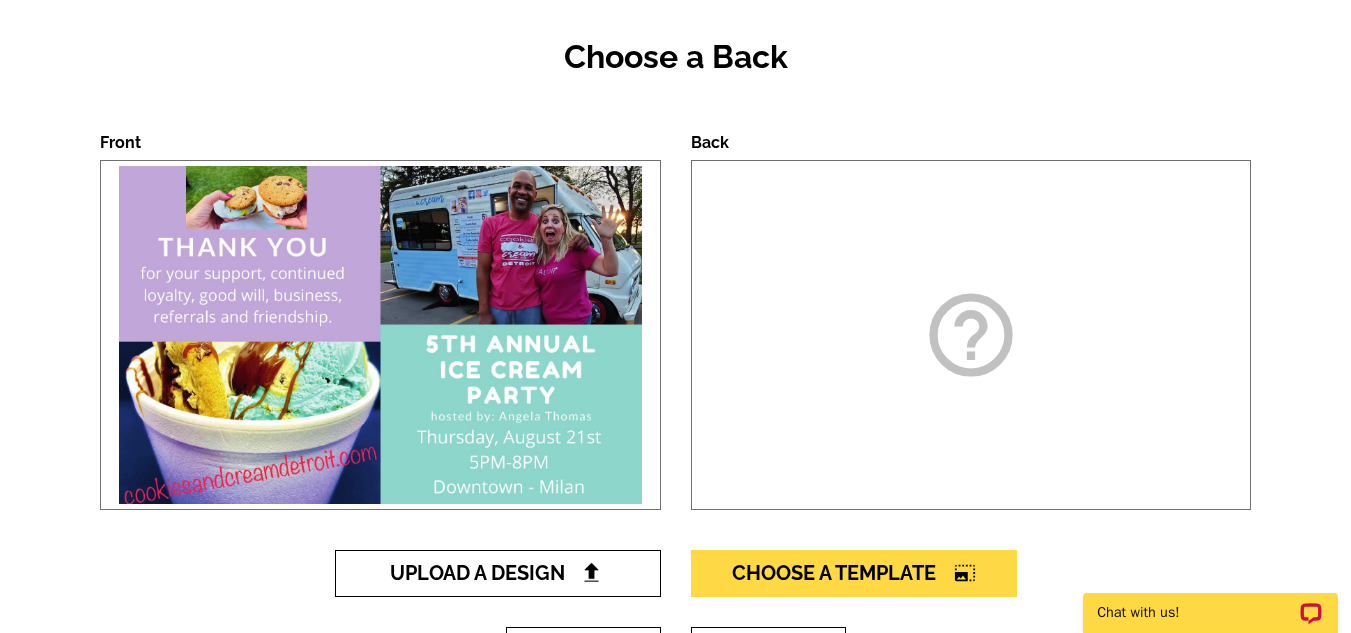click on "Upload A Design" at bounding box center (497, 573) 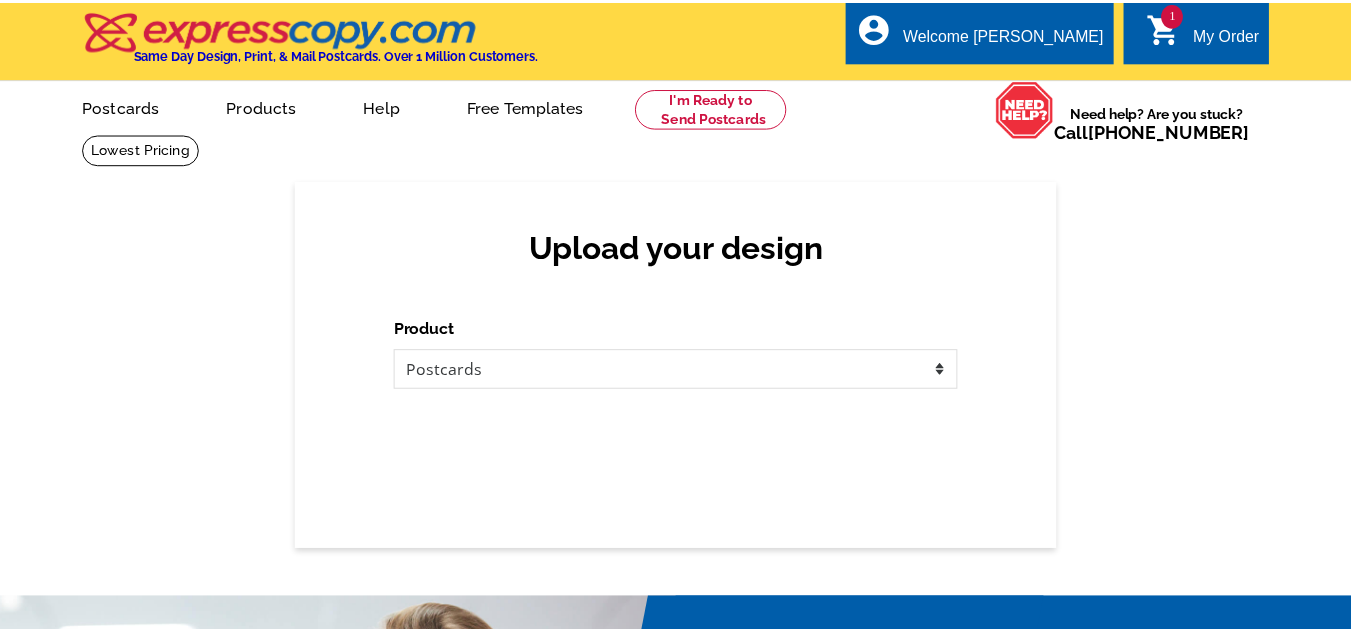 scroll, scrollTop: 0, scrollLeft: 0, axis: both 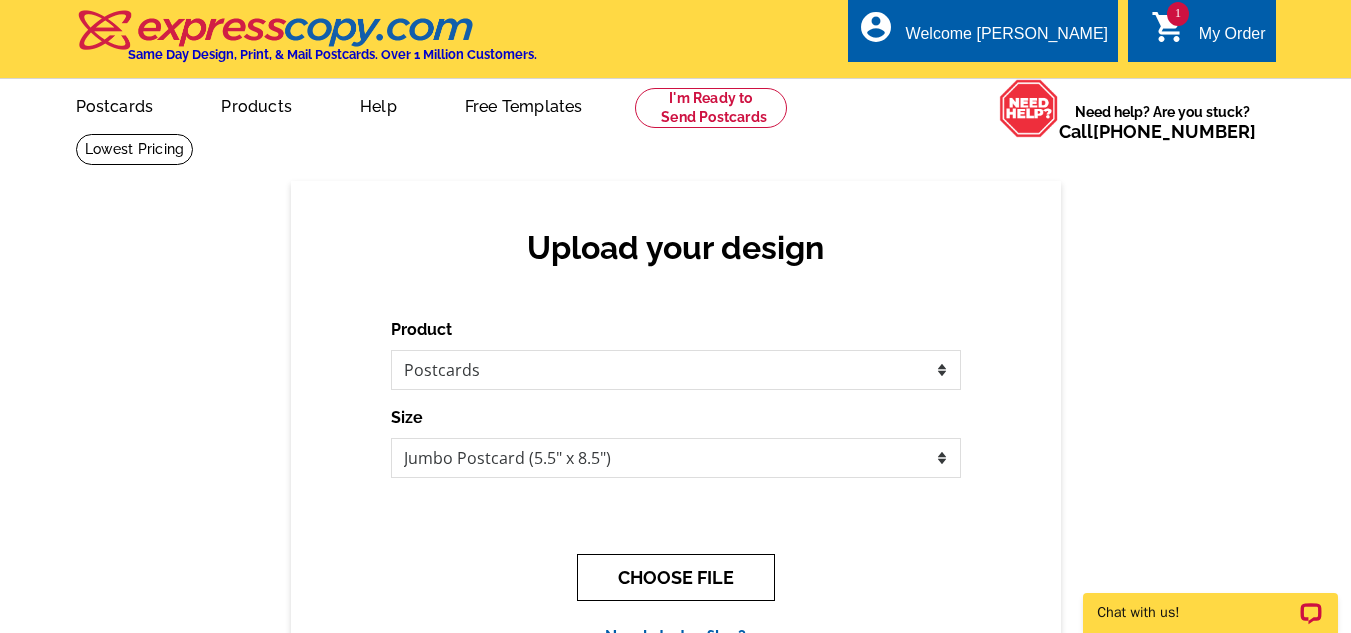 click on "CHOOSE FILE" at bounding box center (676, 577) 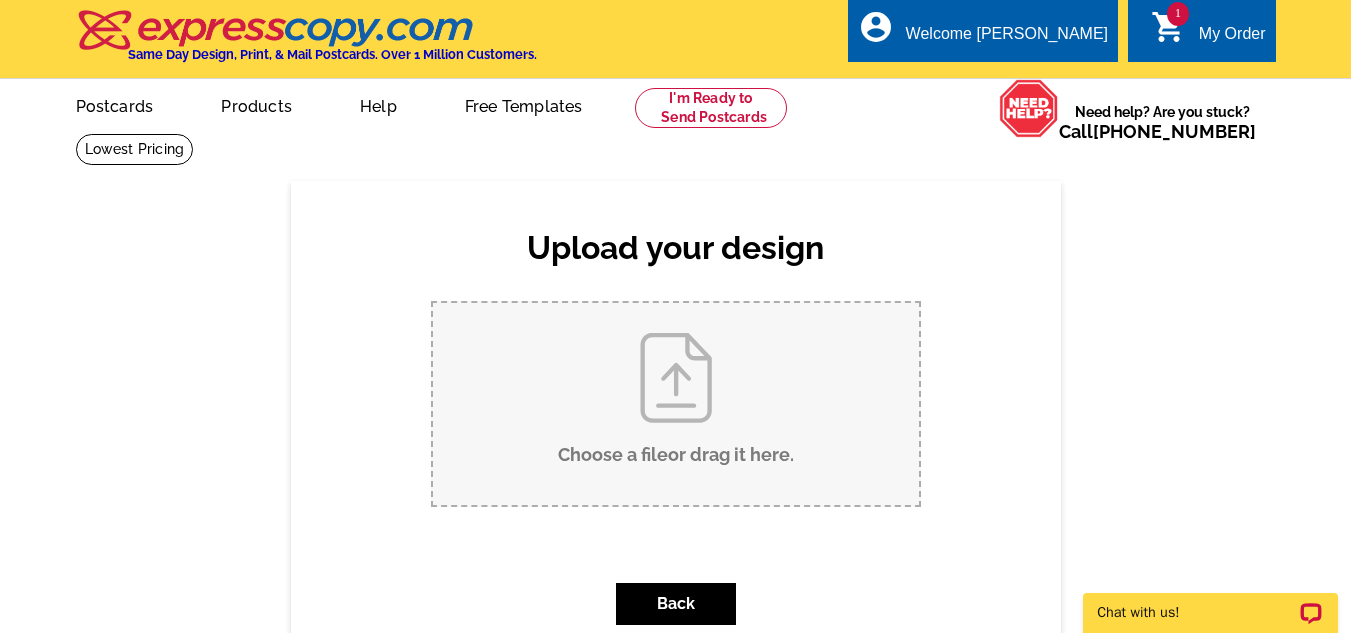 click on "Choose a file  or drag it here ." at bounding box center (676, 404) 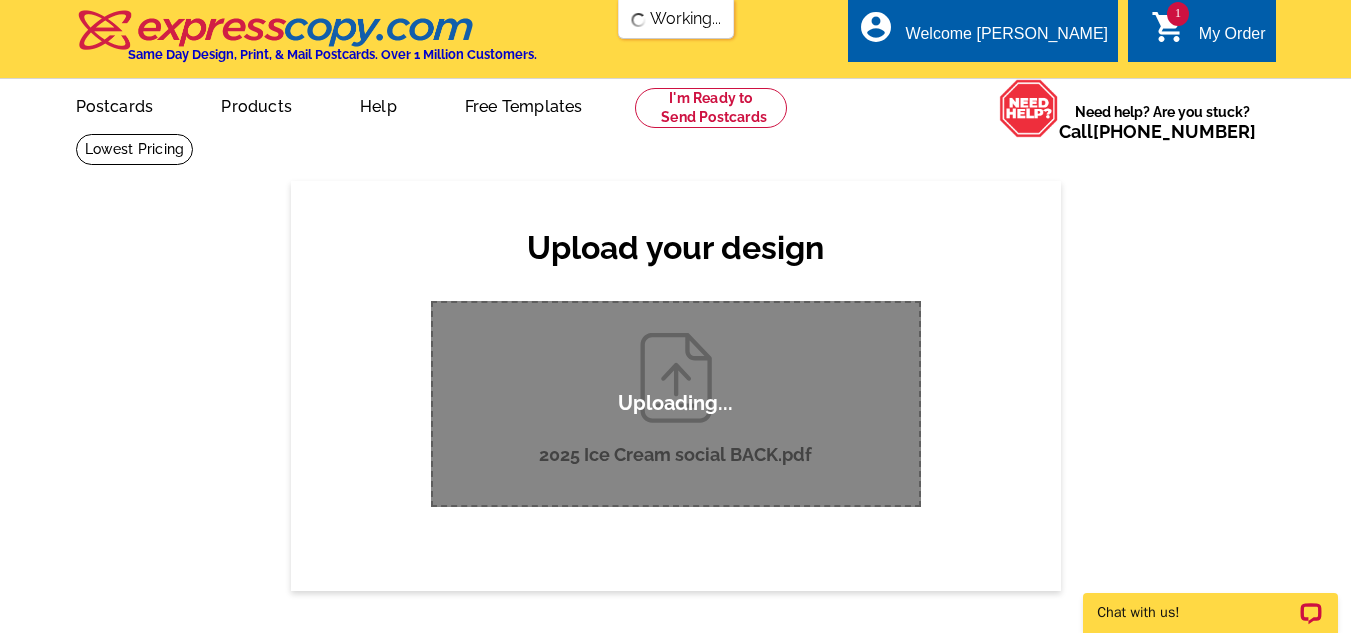 scroll, scrollTop: 0, scrollLeft: 0, axis: both 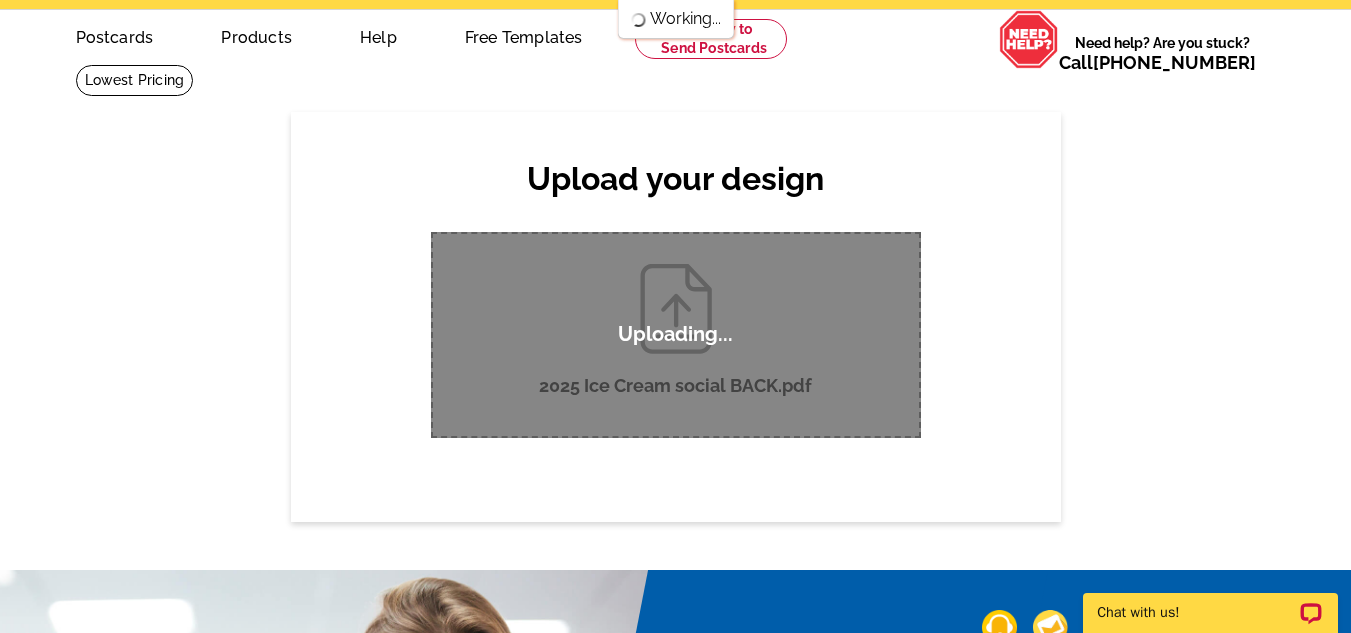 type 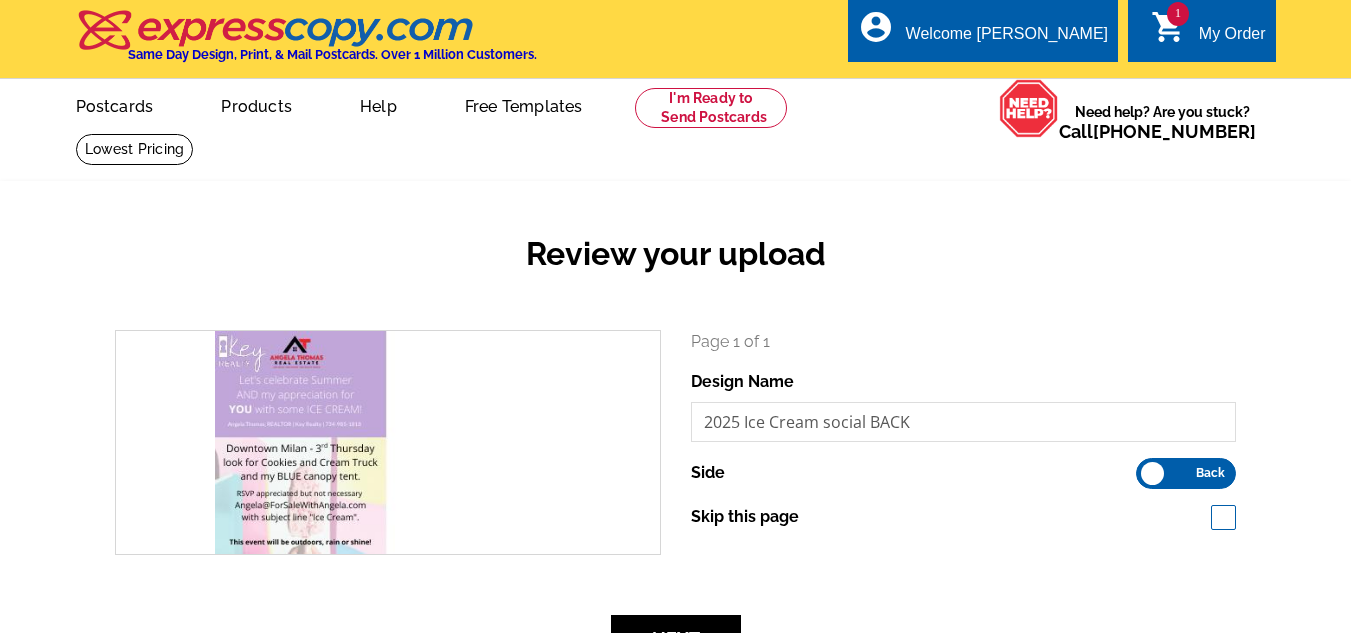 scroll, scrollTop: 0, scrollLeft: 0, axis: both 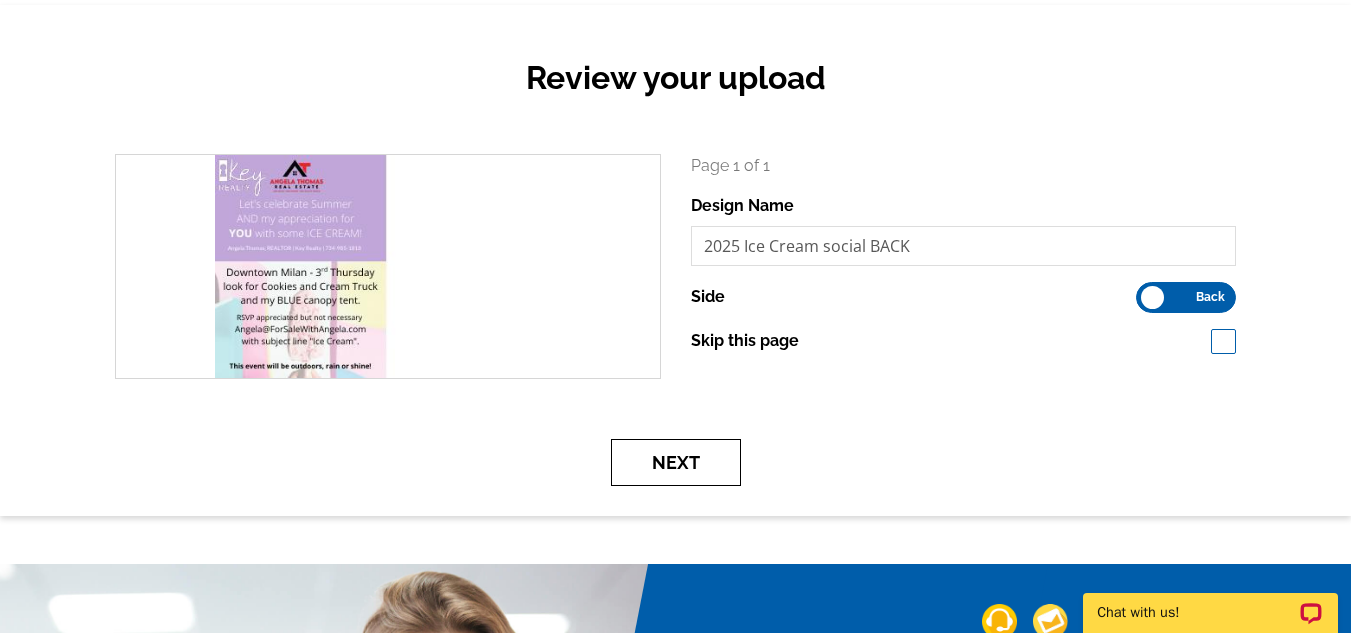click on "Next" at bounding box center [676, 462] 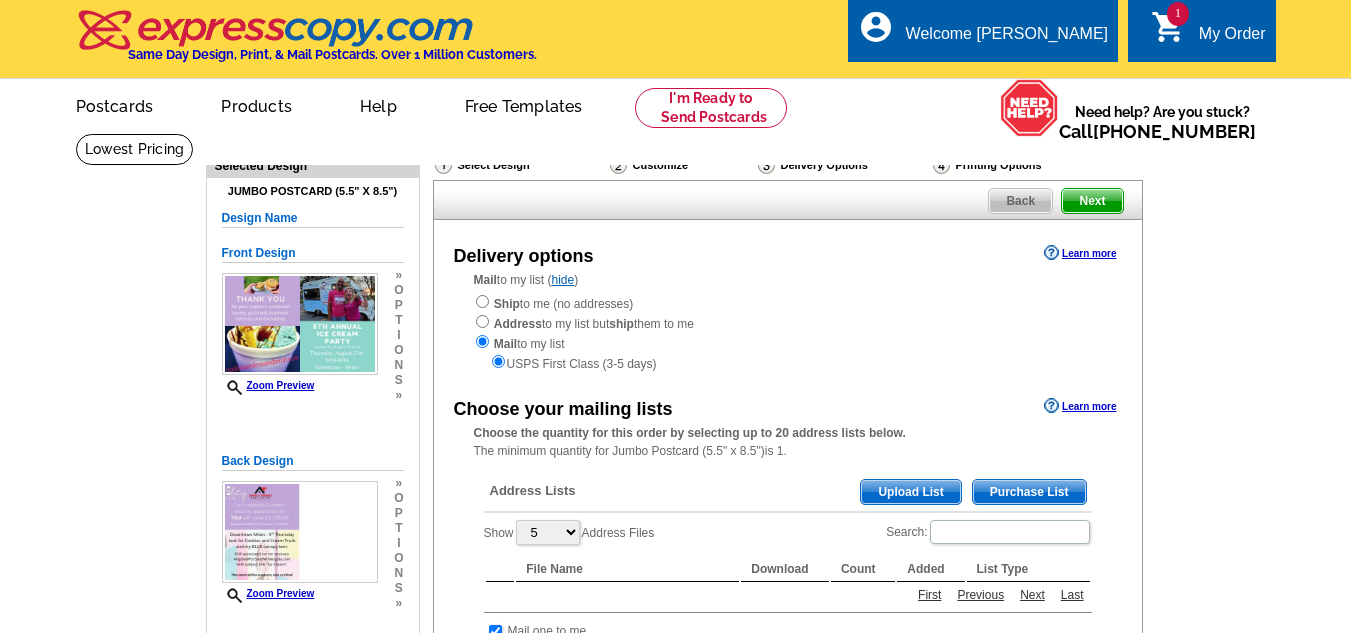 scroll, scrollTop: 0, scrollLeft: 0, axis: both 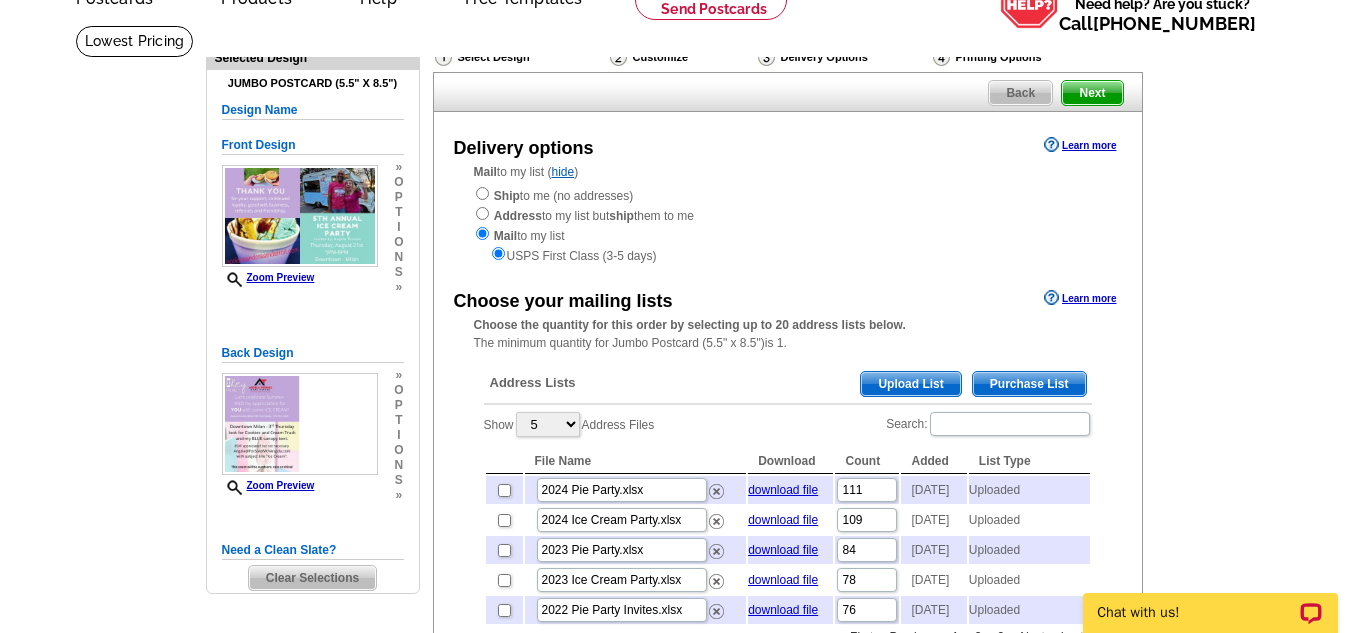 click on "Upload List" at bounding box center [910, 384] 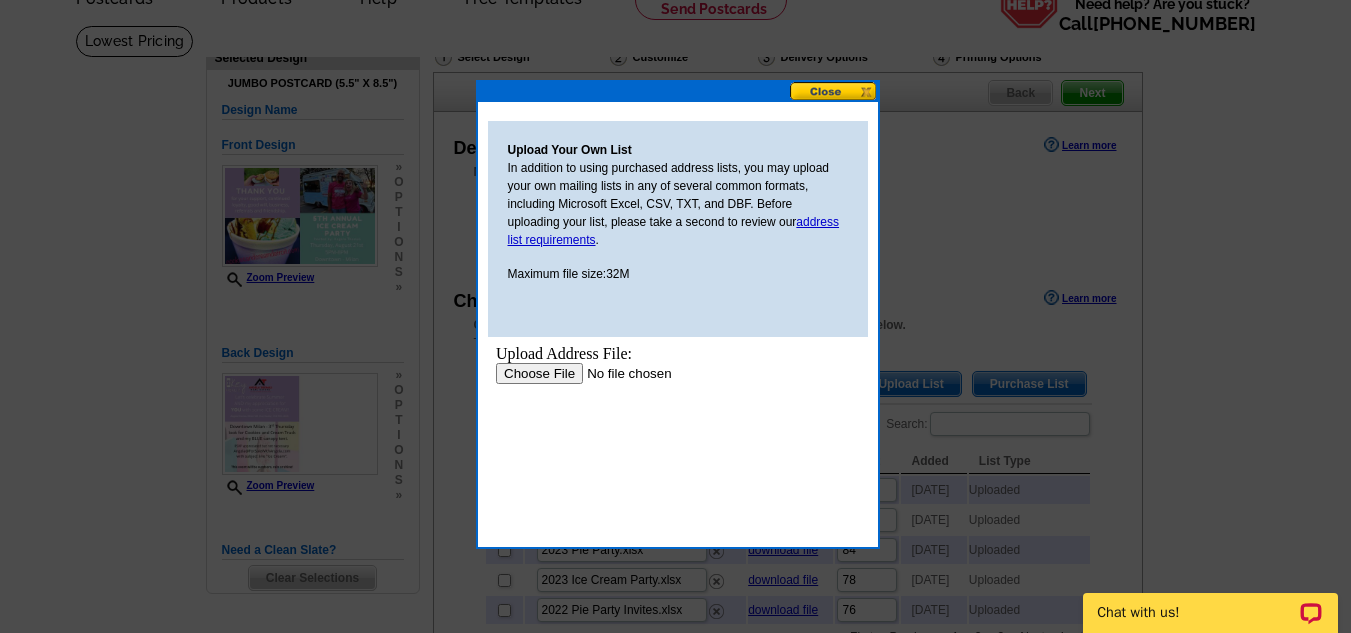 scroll, scrollTop: 0, scrollLeft: 0, axis: both 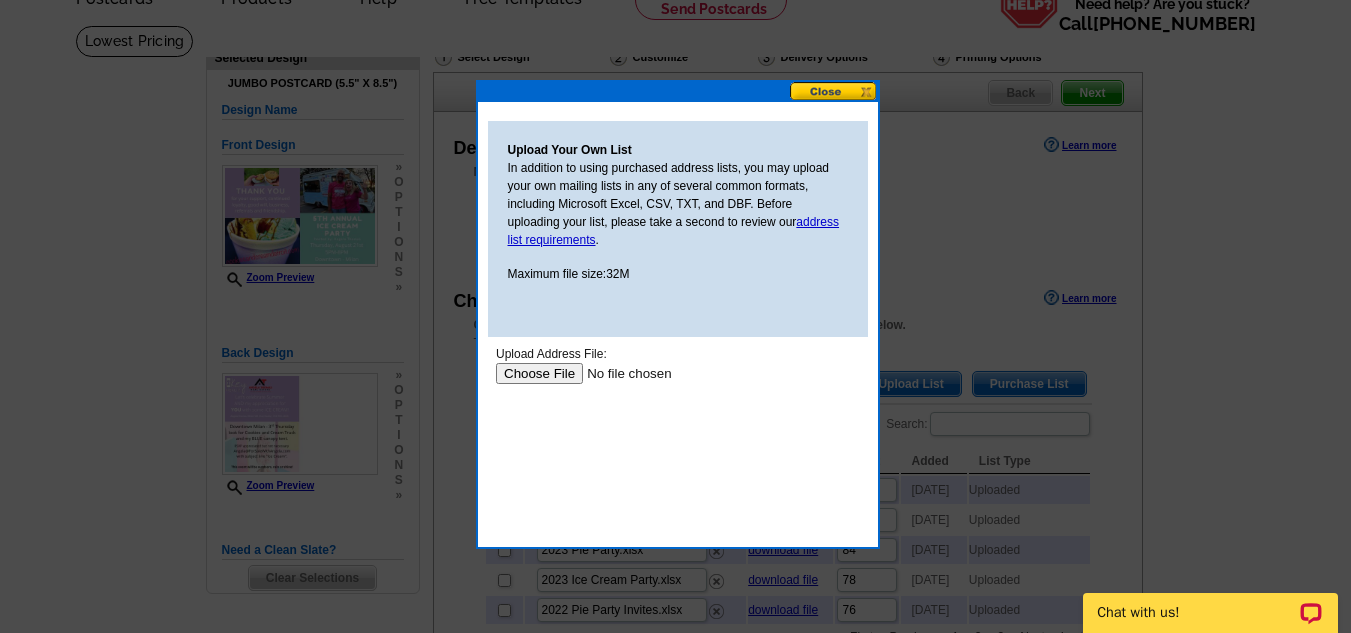 click at bounding box center (621, 373) 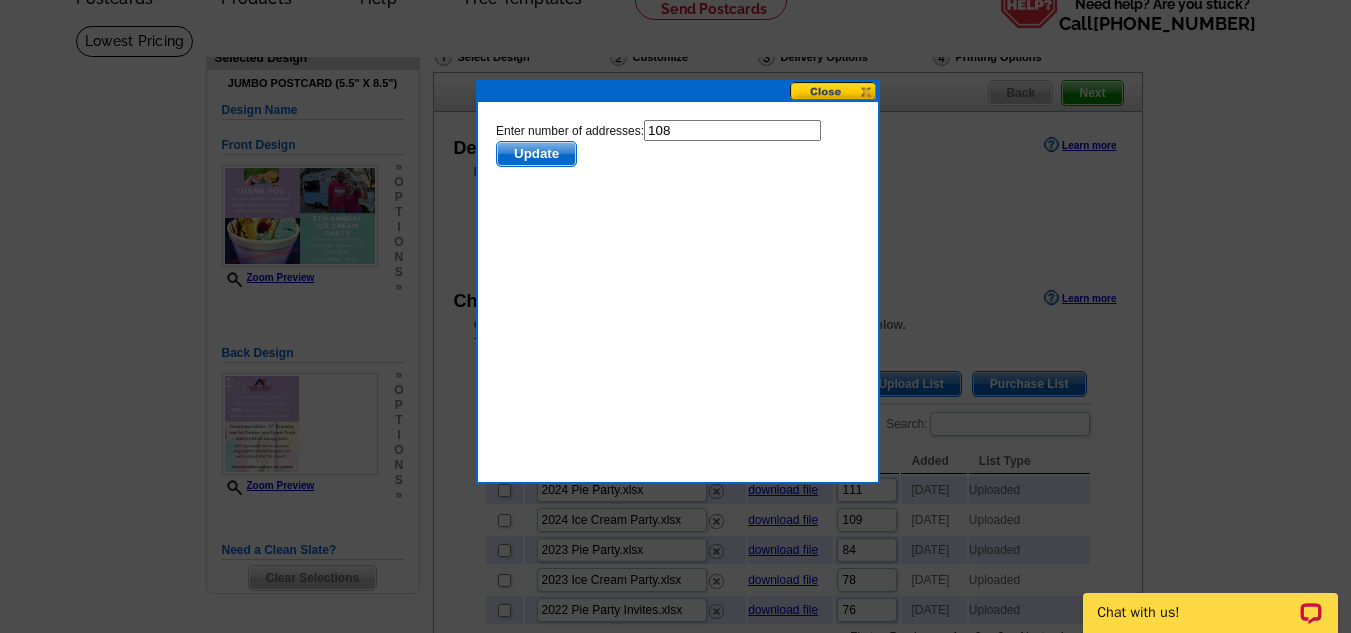 scroll, scrollTop: 0, scrollLeft: 0, axis: both 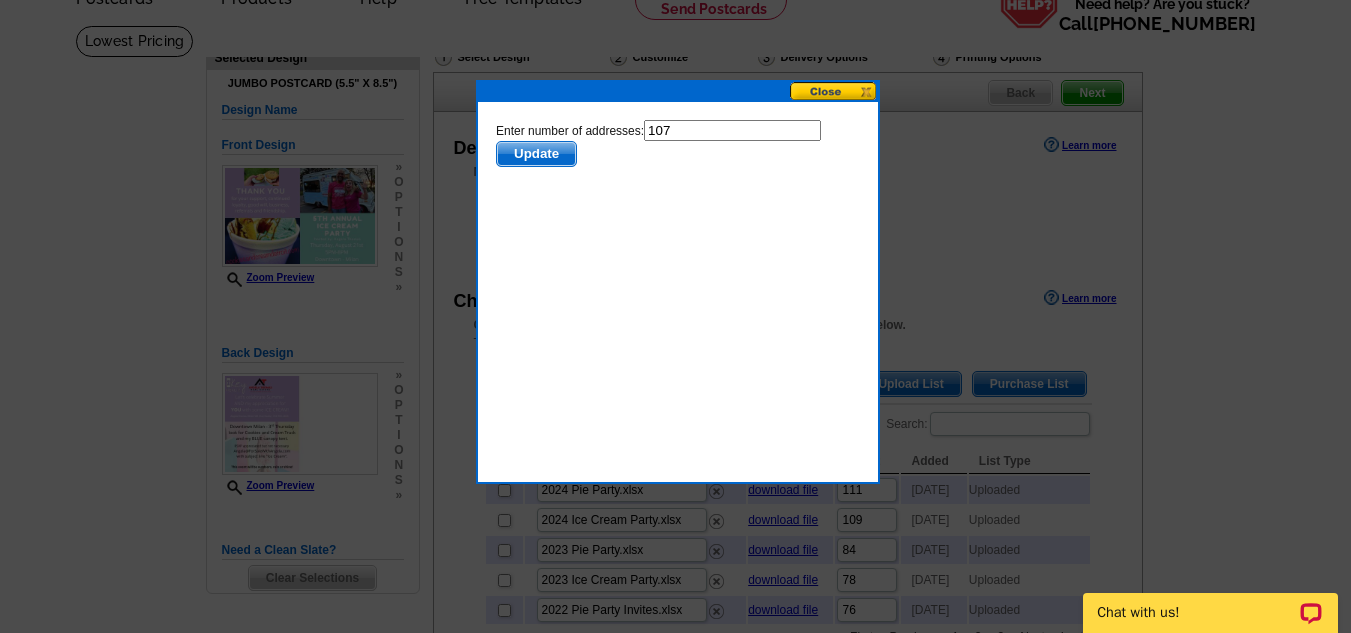 type on "107" 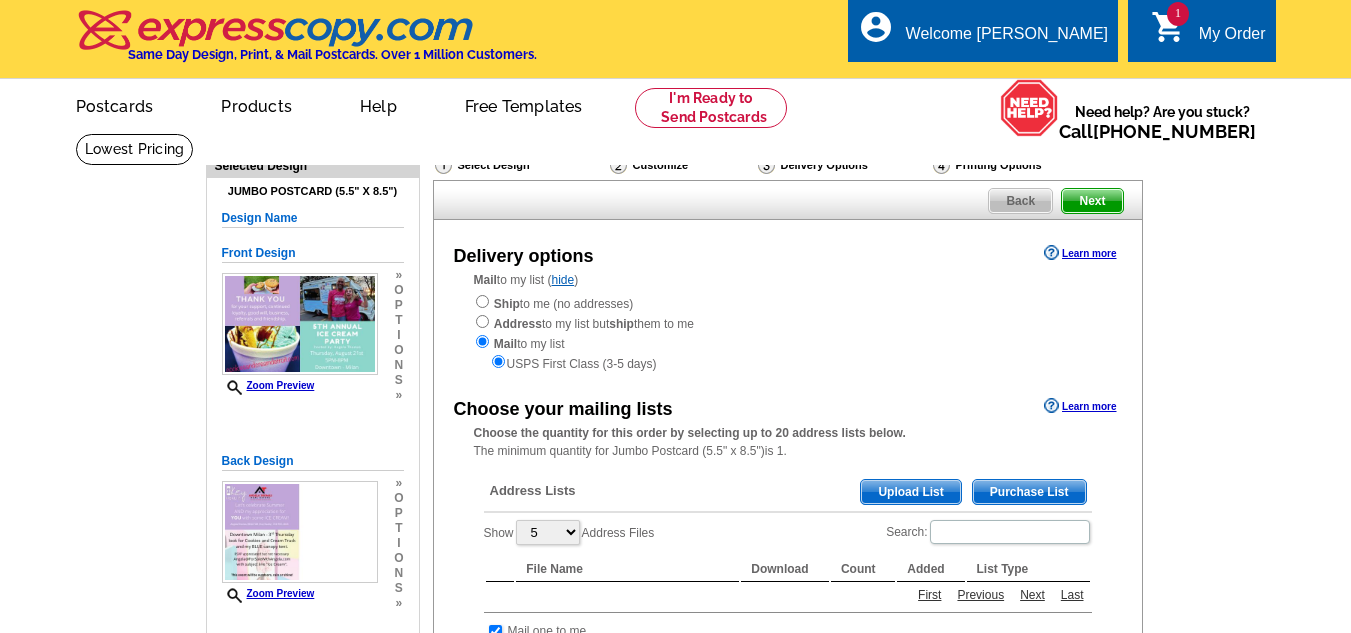 scroll, scrollTop: 108, scrollLeft: 0, axis: vertical 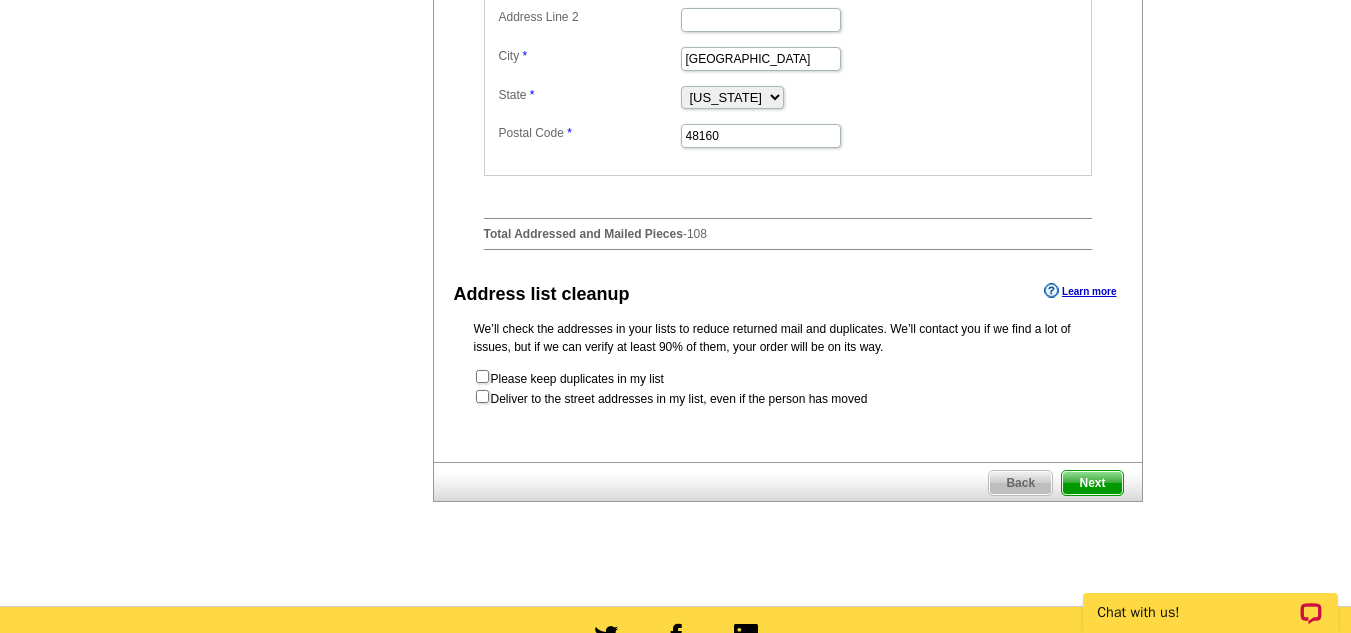 click on "Next" at bounding box center [1092, 483] 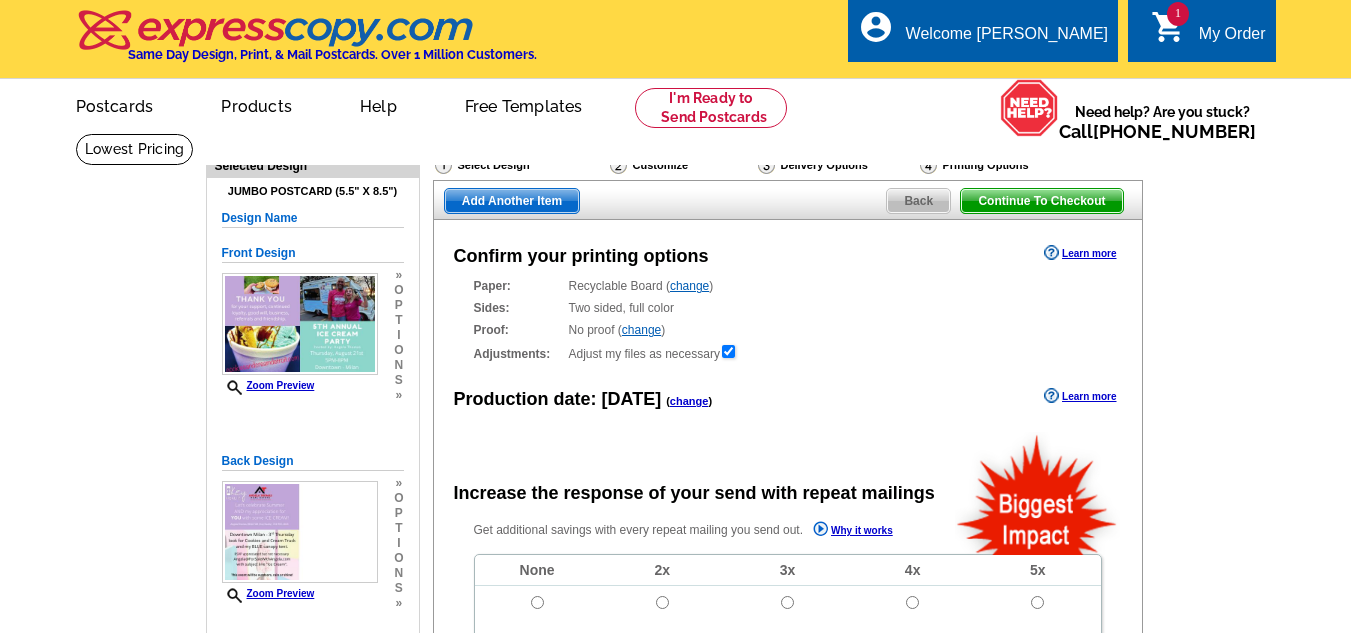 scroll, scrollTop: 0, scrollLeft: 0, axis: both 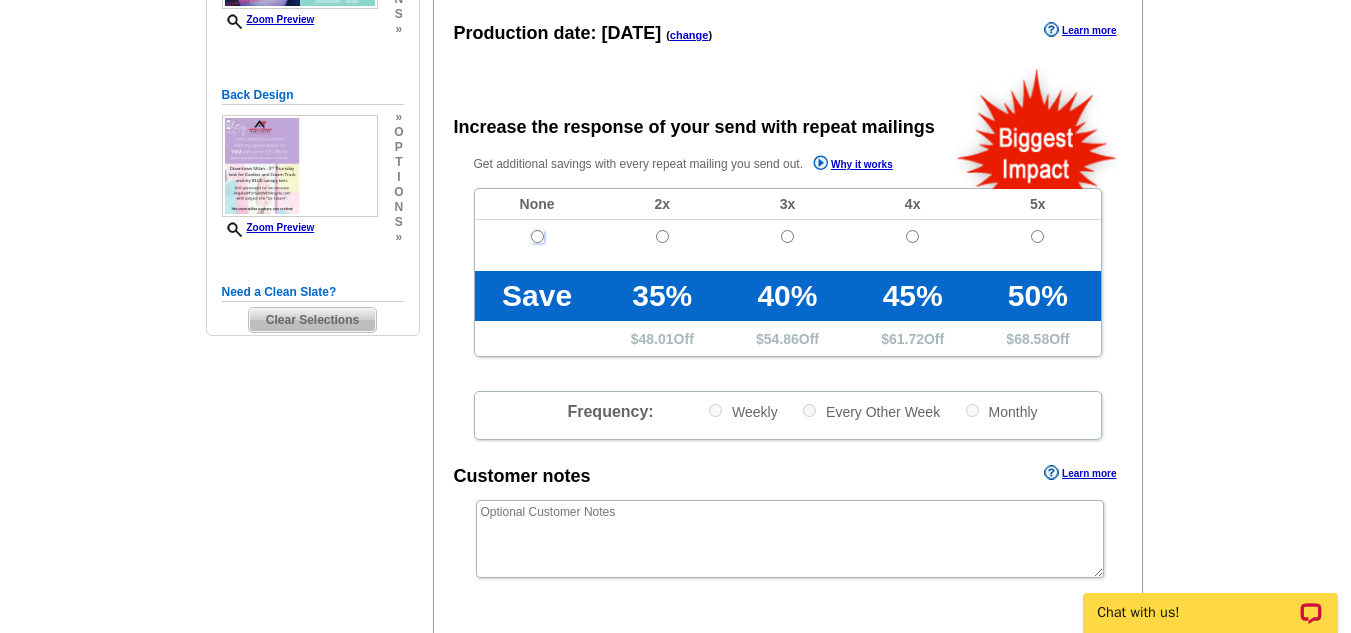 click at bounding box center (537, 236) 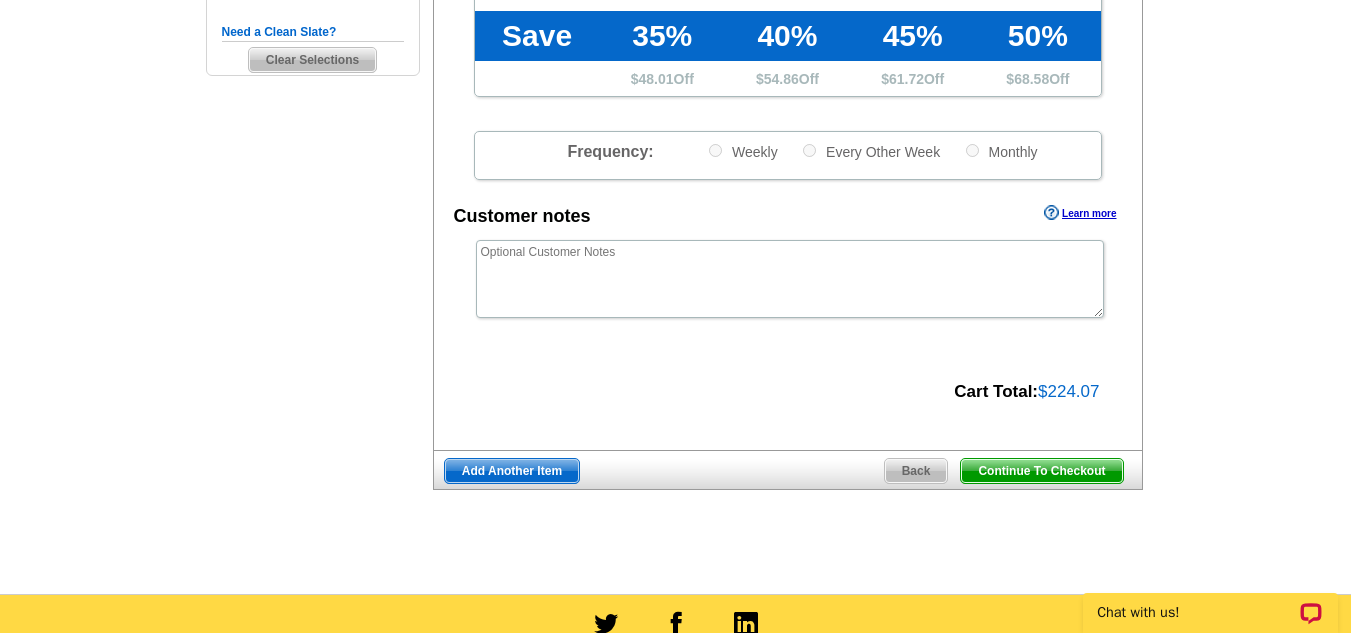 scroll, scrollTop: 627, scrollLeft: 0, axis: vertical 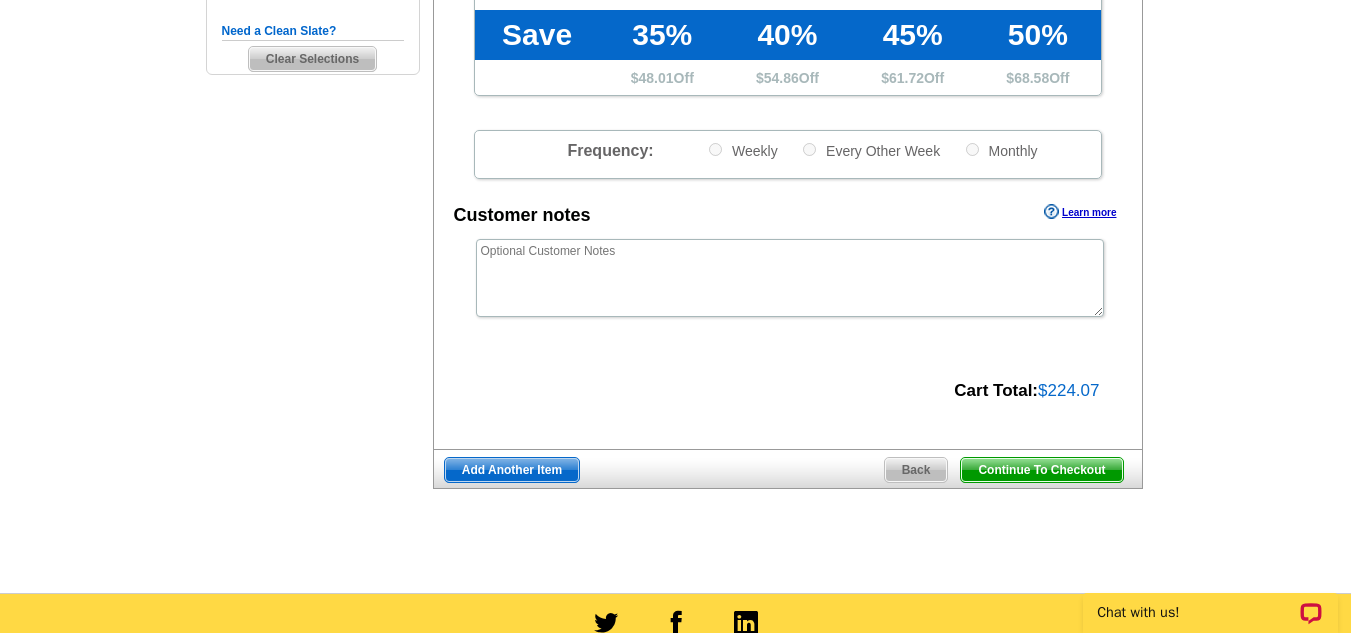 click on "Continue To Checkout" at bounding box center (1041, 470) 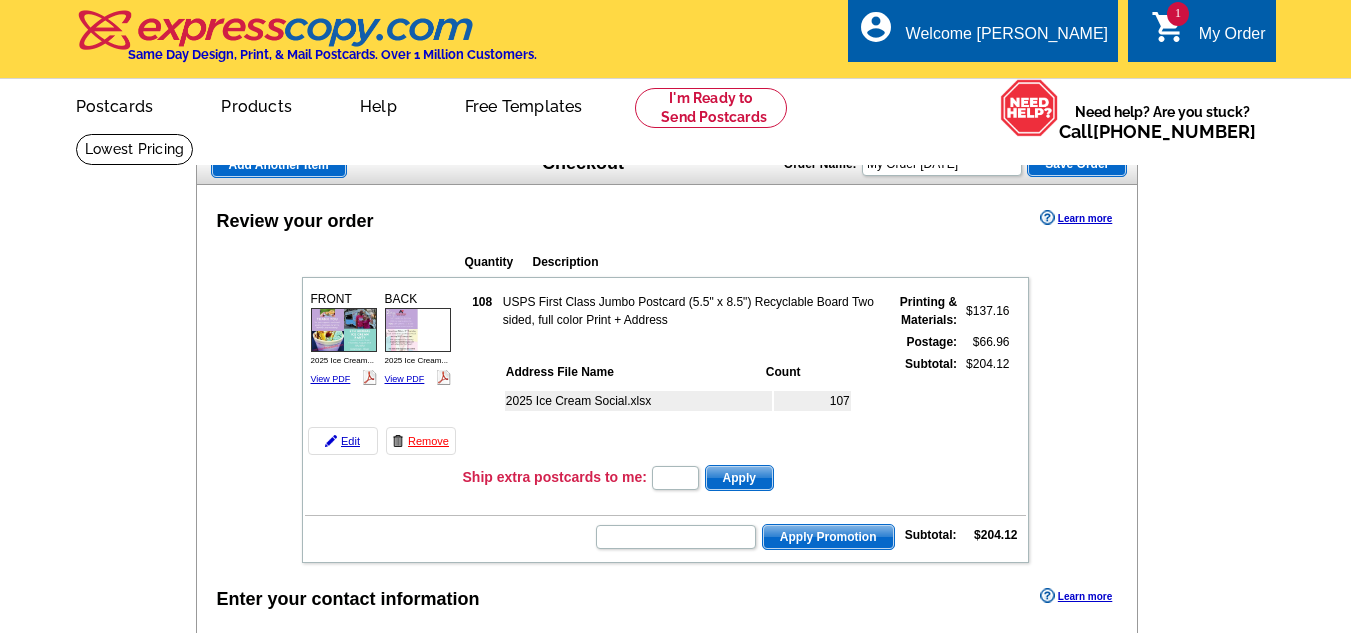 scroll, scrollTop: 0, scrollLeft: 0, axis: both 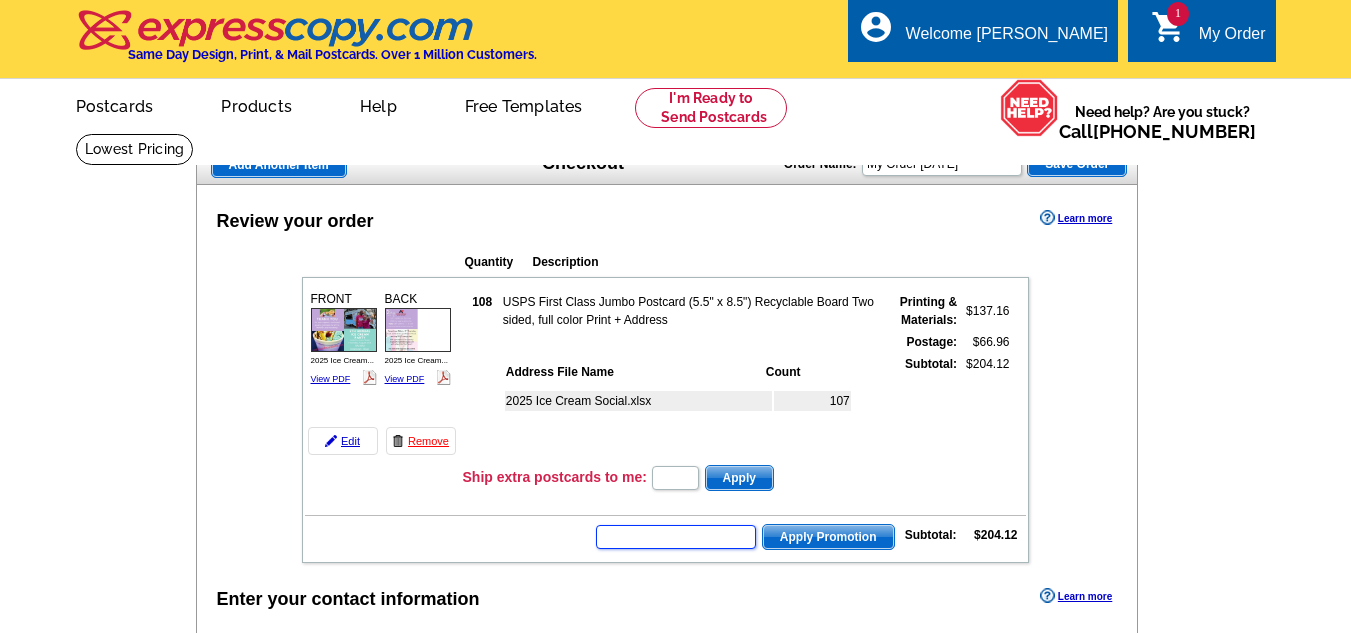 click at bounding box center (676, 537) 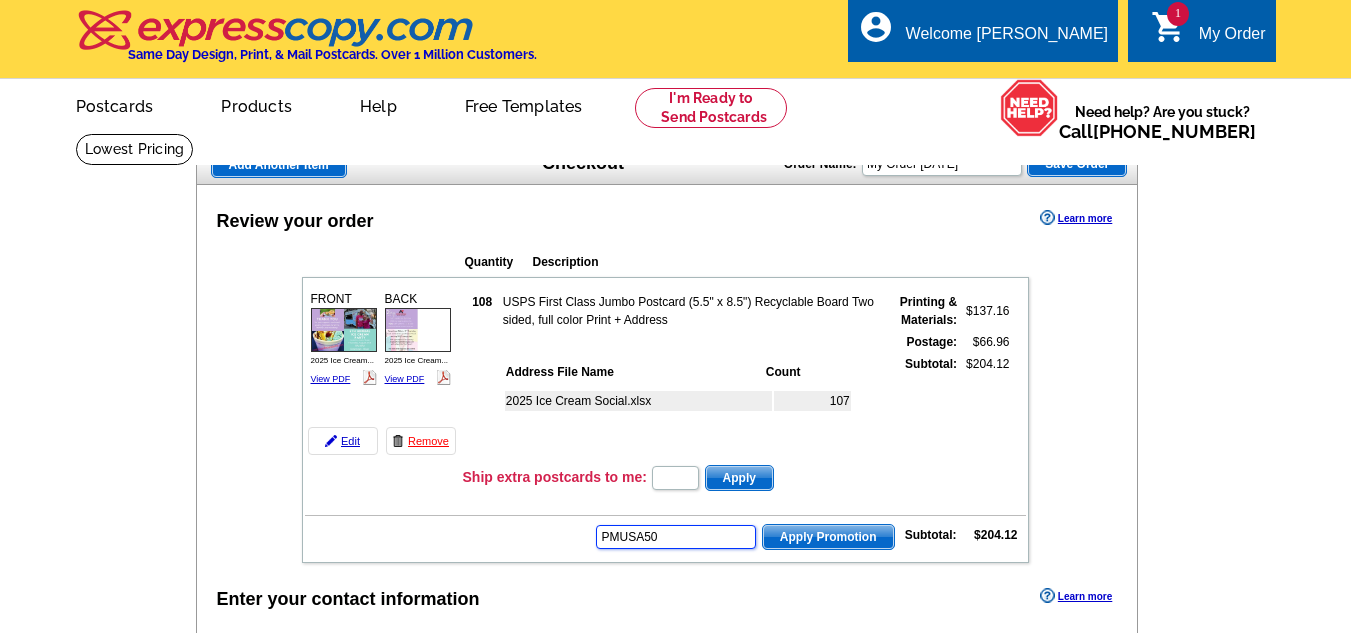 type on "PMUSA50" 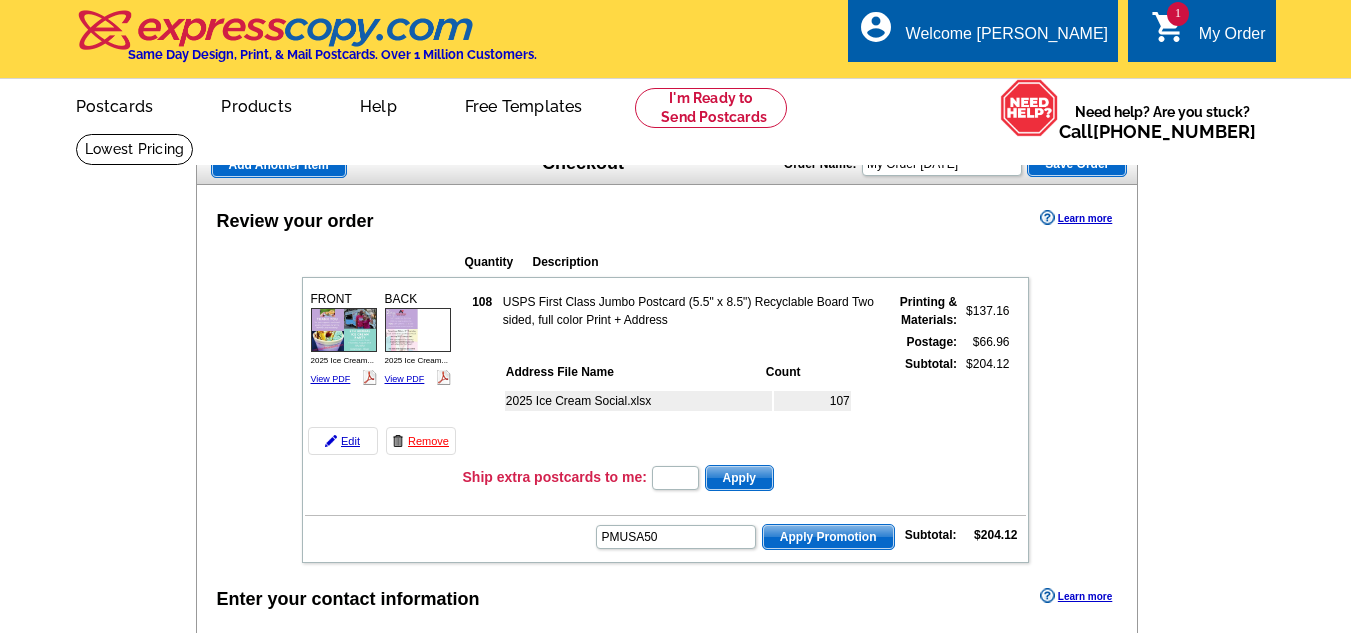 click on "Apply Promotion" at bounding box center (828, 537) 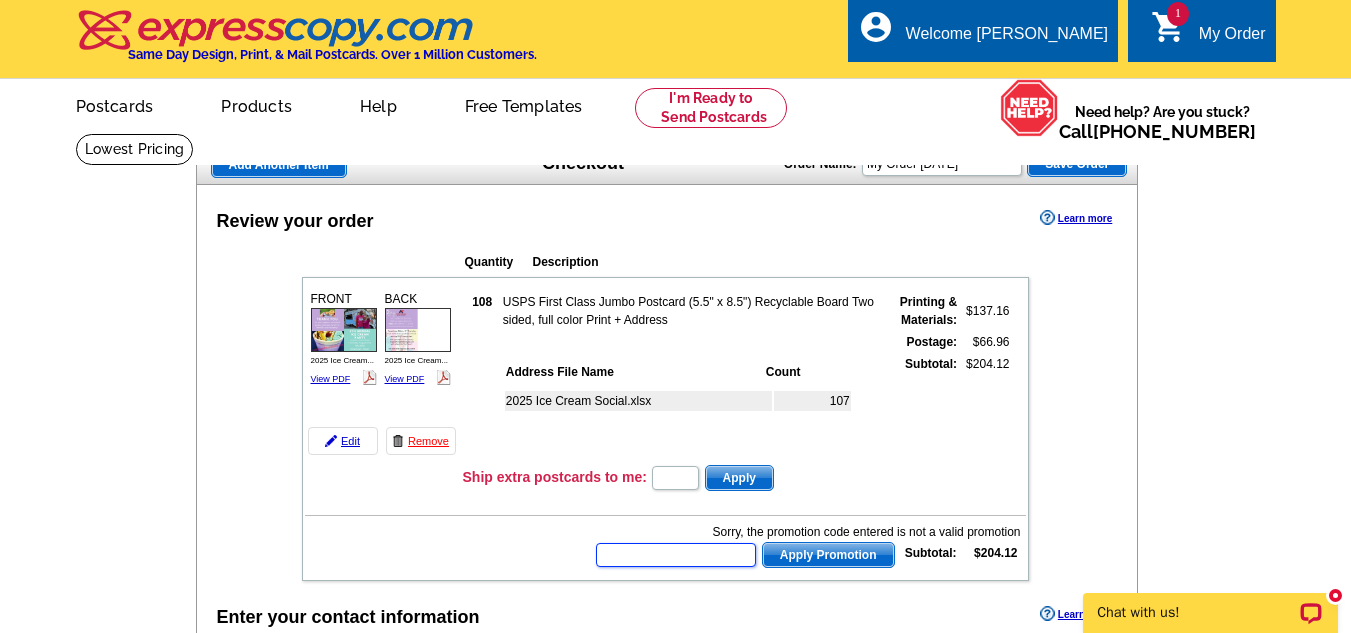 click at bounding box center [676, 555] 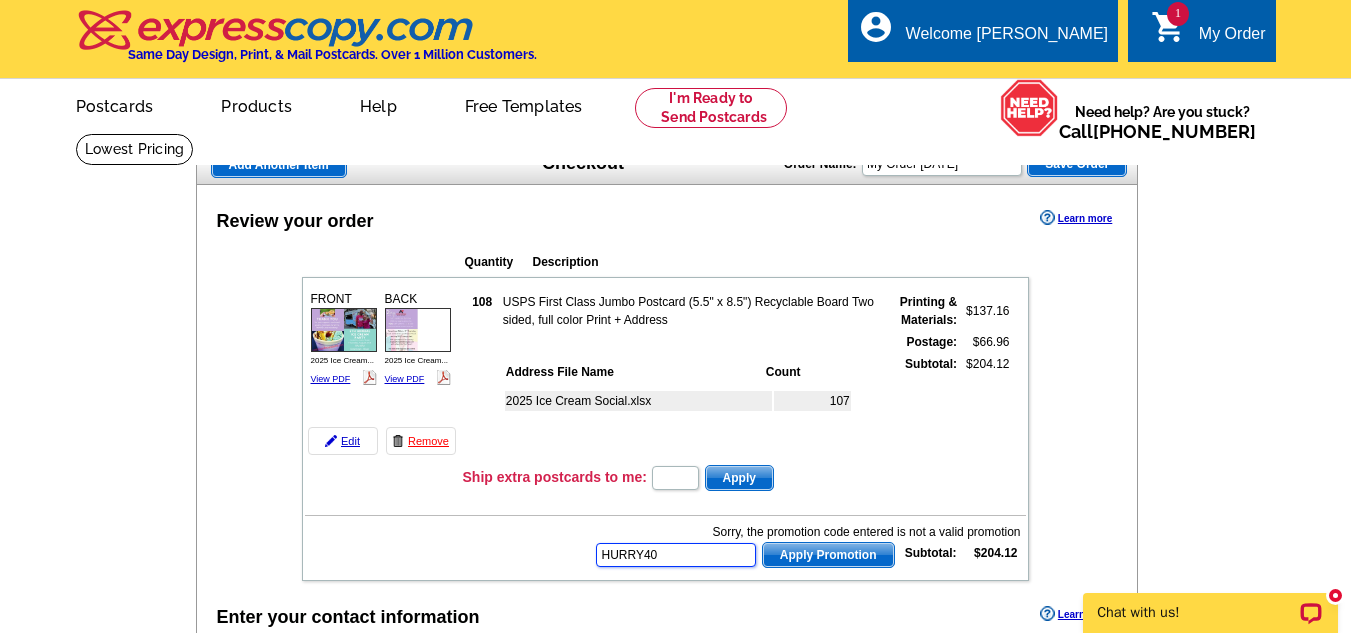 type on "HURRY40" 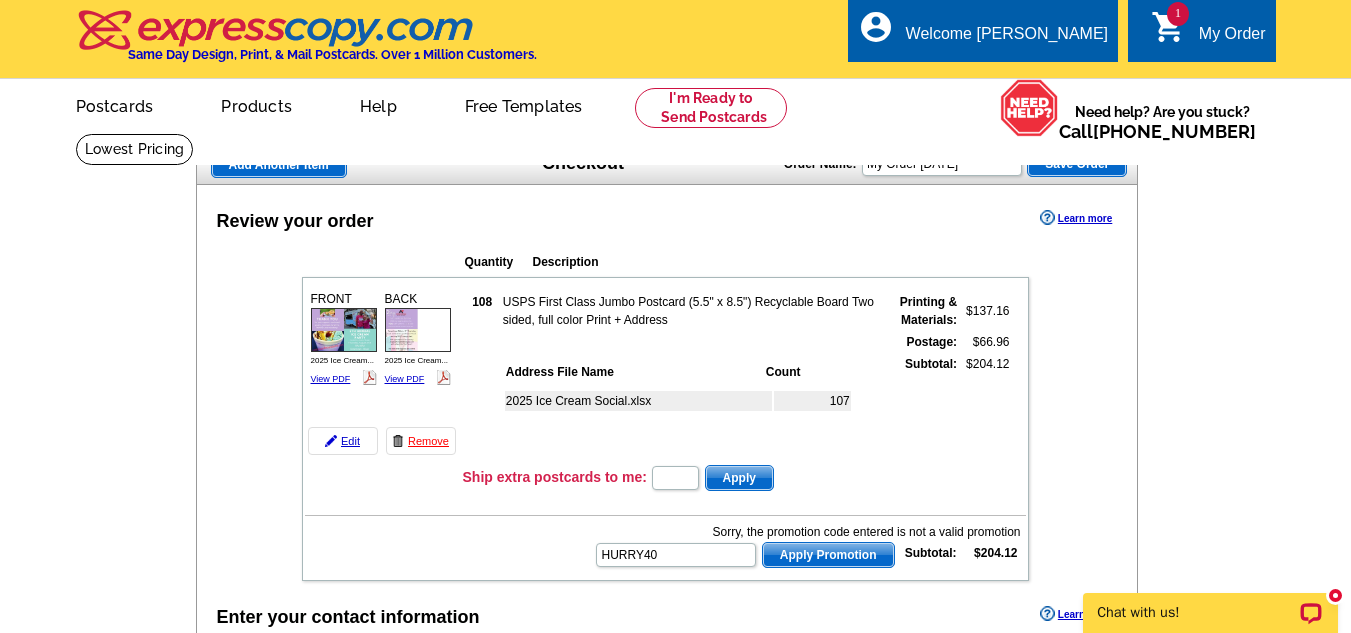 click on "Apply Promotion" at bounding box center [828, 555] 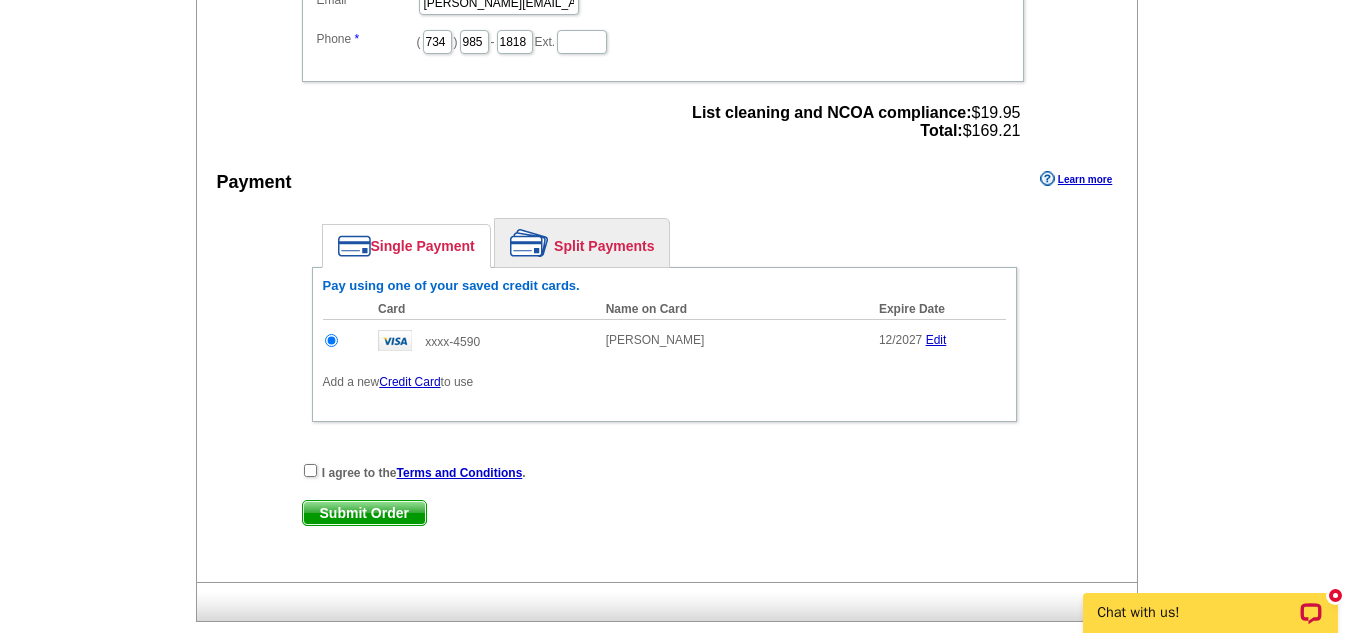 scroll, scrollTop: 850, scrollLeft: 0, axis: vertical 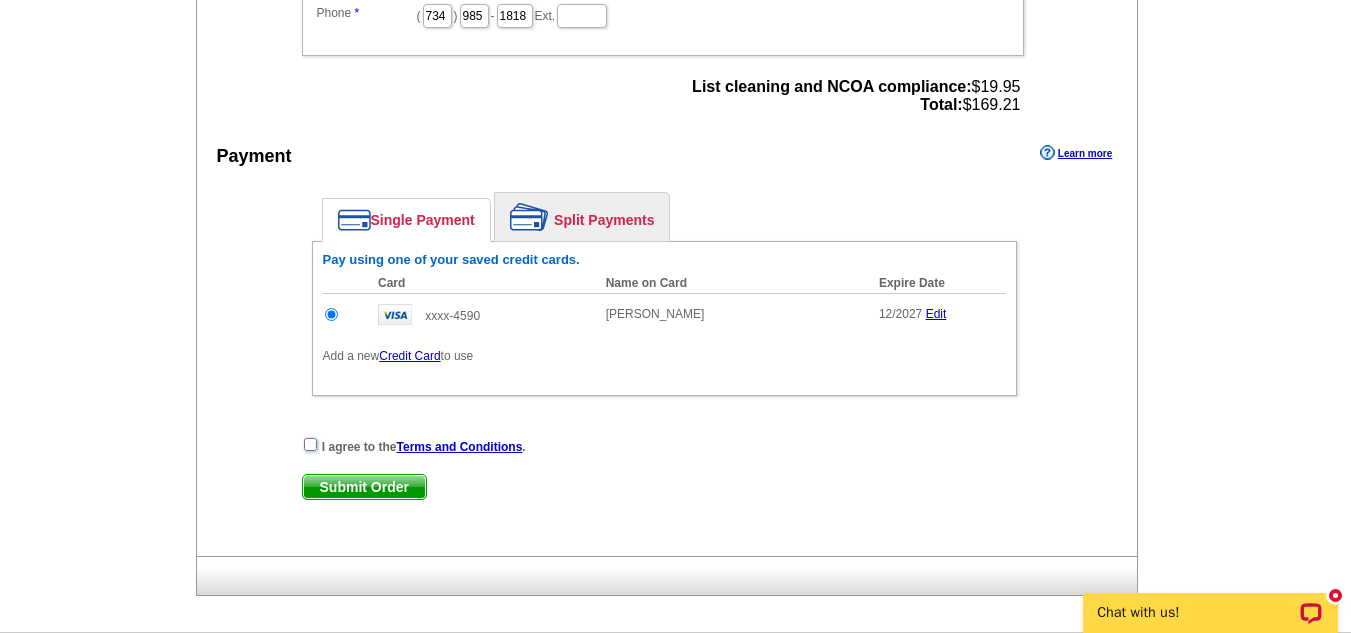 click at bounding box center [310, 444] 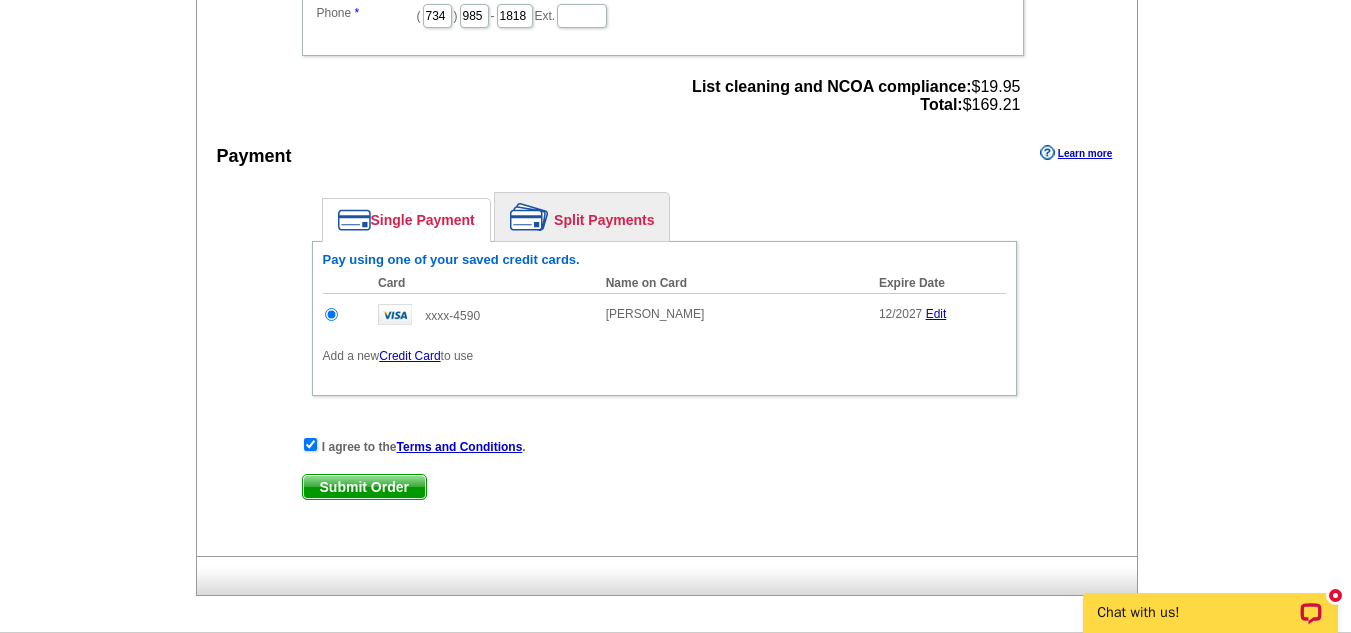 click on "Submit Order" at bounding box center [364, 487] 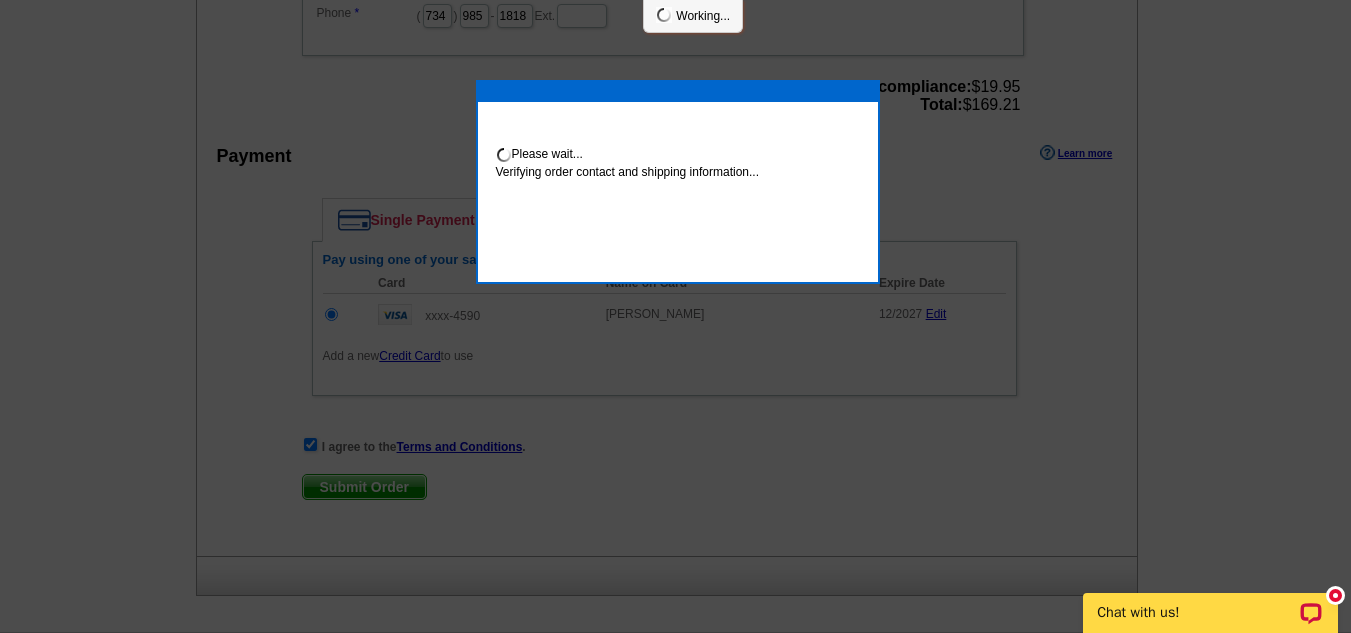 scroll, scrollTop: 842, scrollLeft: 0, axis: vertical 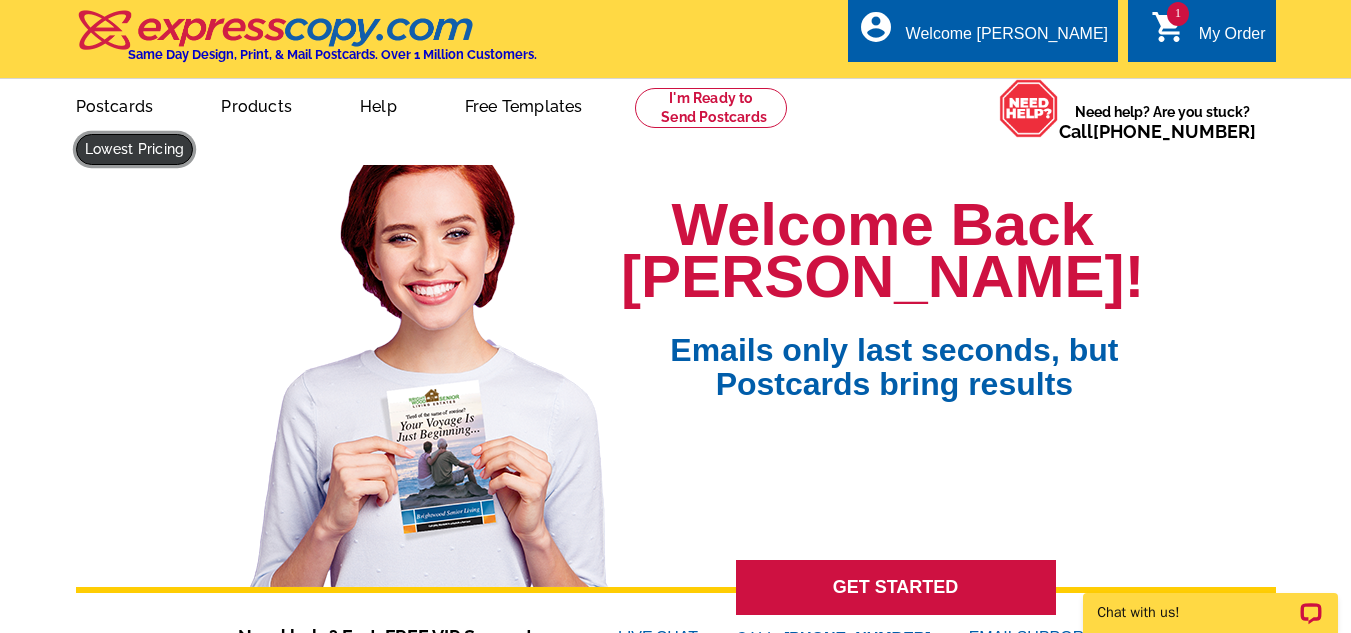 click at bounding box center [135, 149] 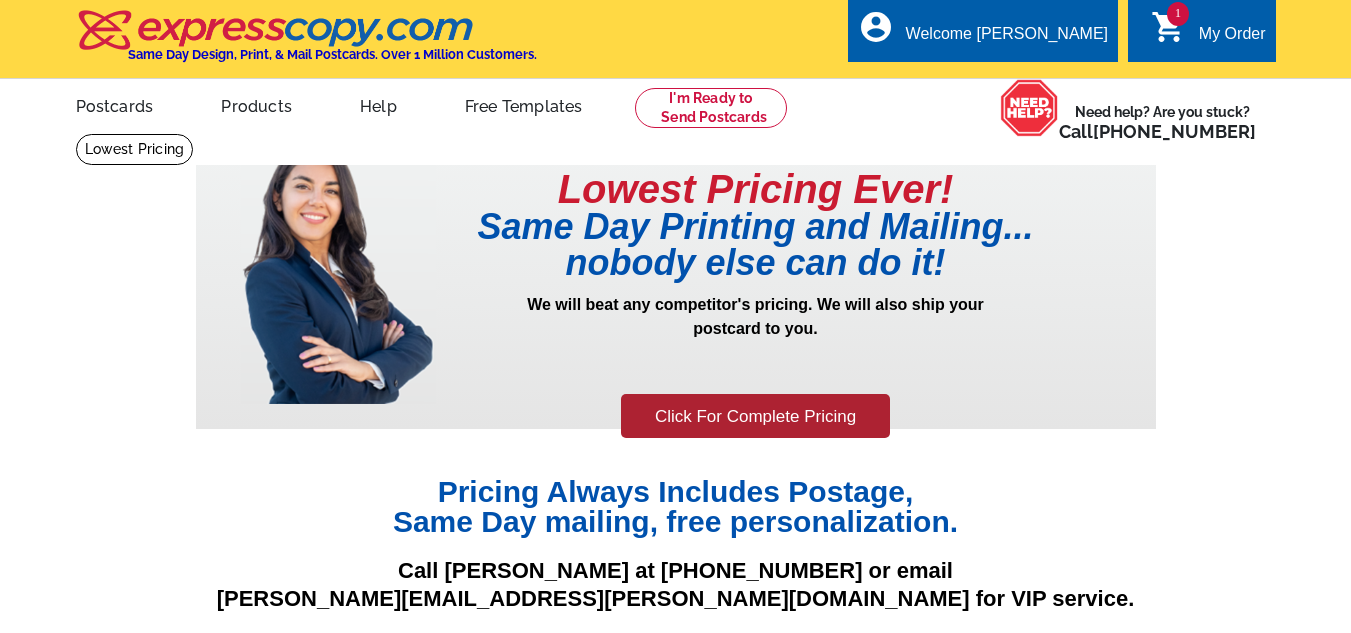 scroll, scrollTop: 0, scrollLeft: 0, axis: both 